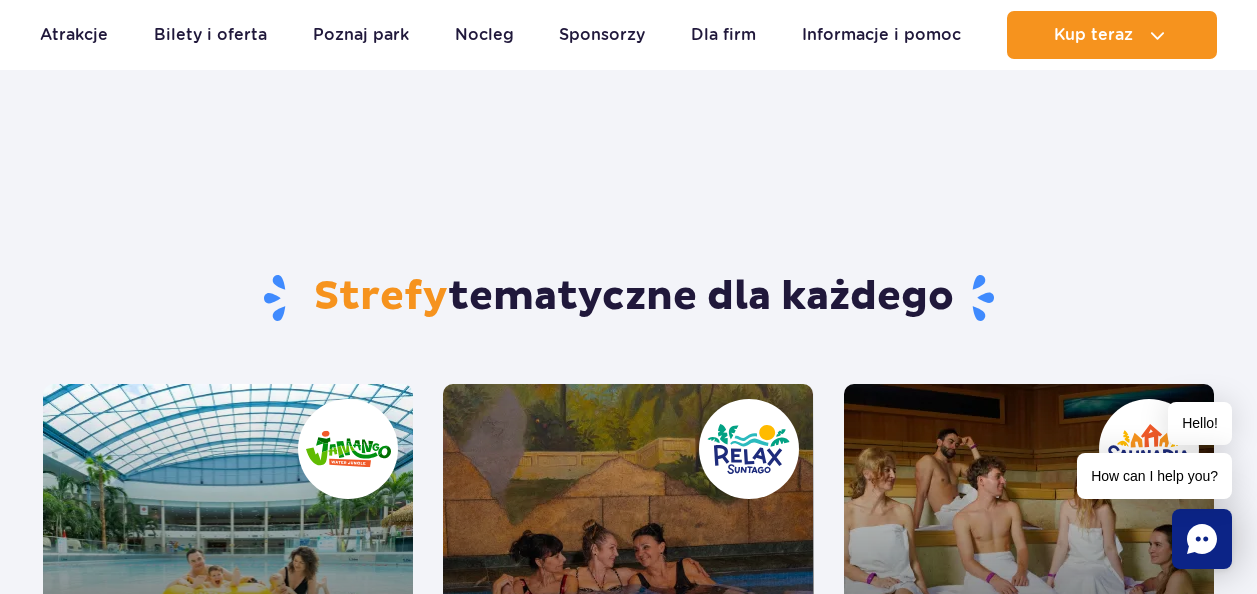 scroll, scrollTop: 316, scrollLeft: 0, axis: vertical 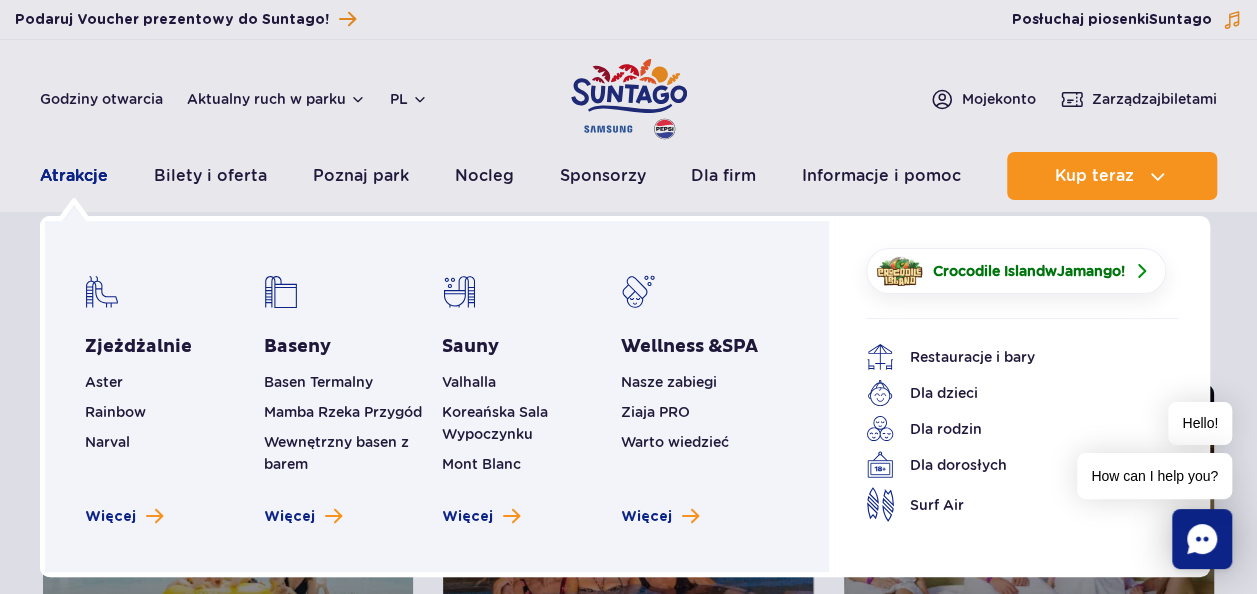click on "Atrakcje" at bounding box center (74, 176) 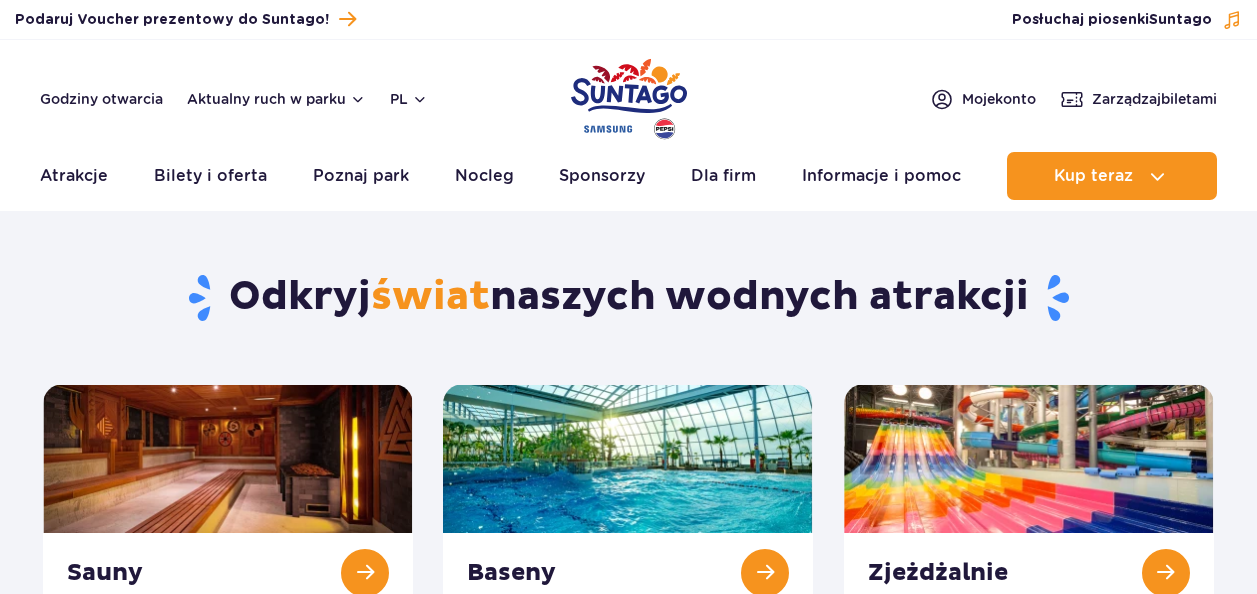 scroll, scrollTop: 0, scrollLeft: 0, axis: both 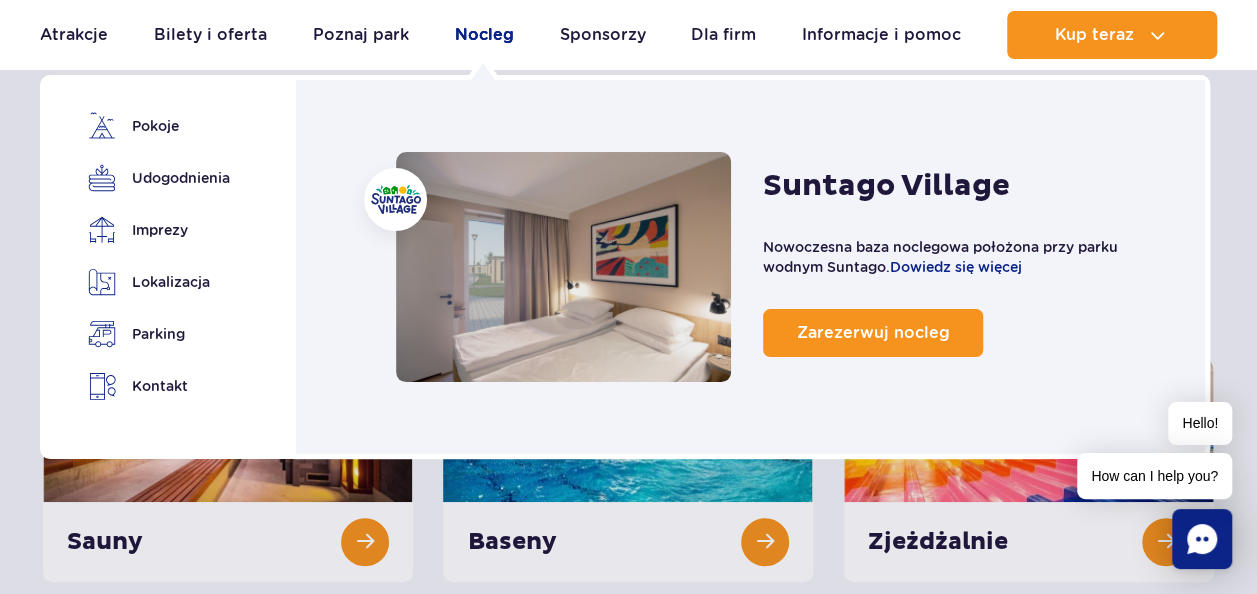 click on "Nocleg" at bounding box center (484, 35) 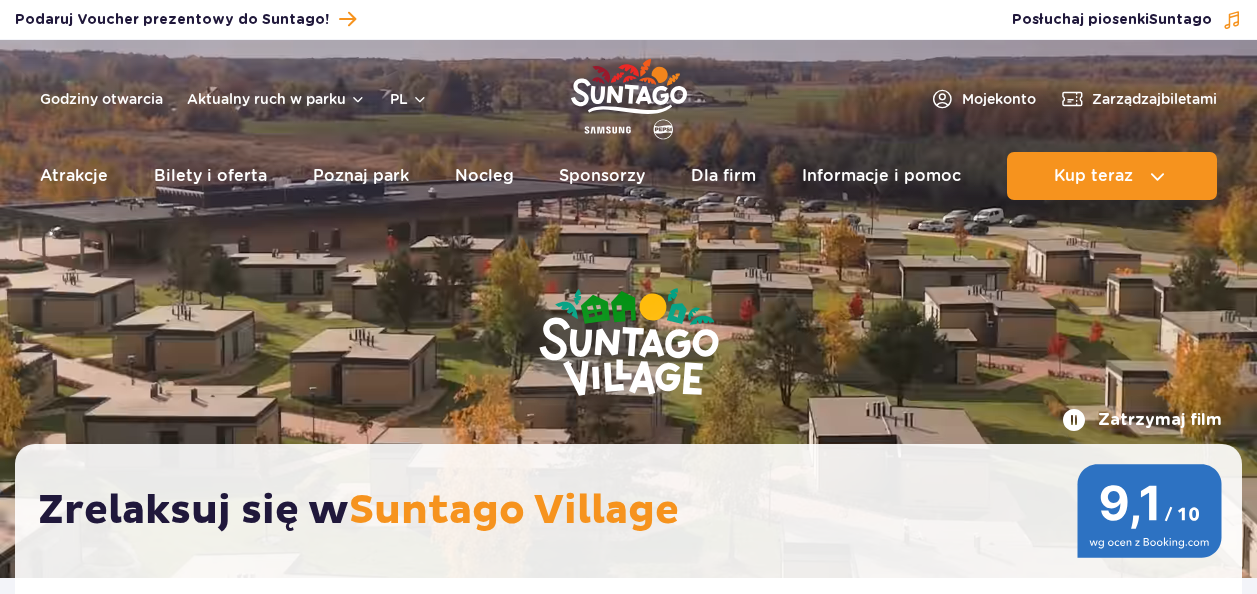 scroll, scrollTop: 0, scrollLeft: 0, axis: both 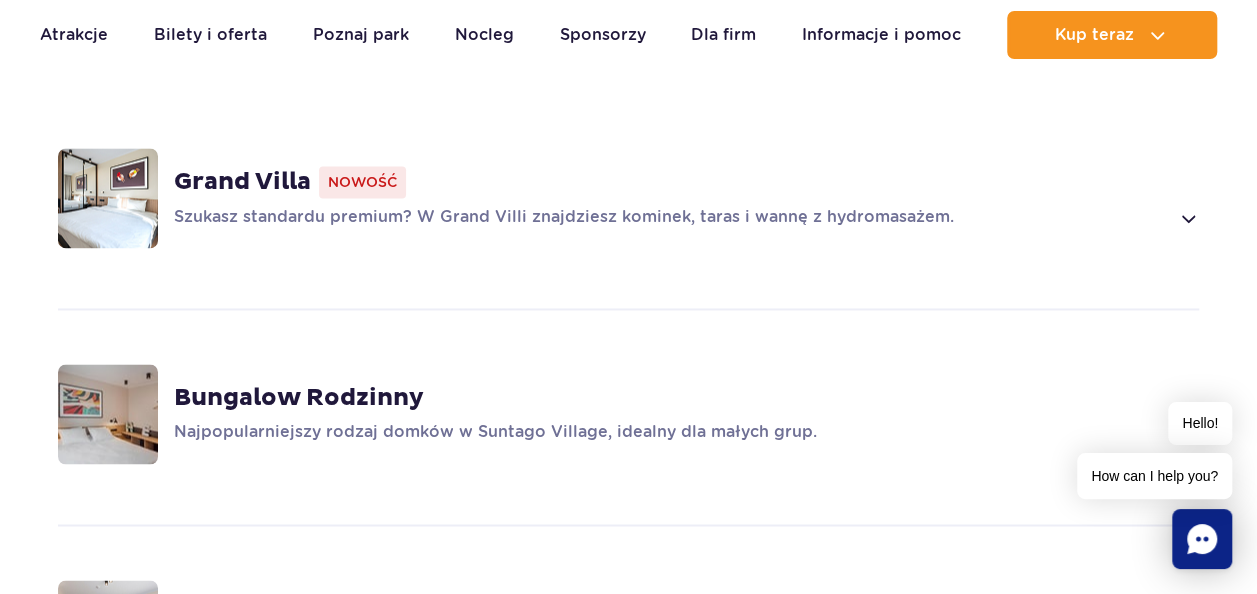 click at bounding box center (1187, 218) 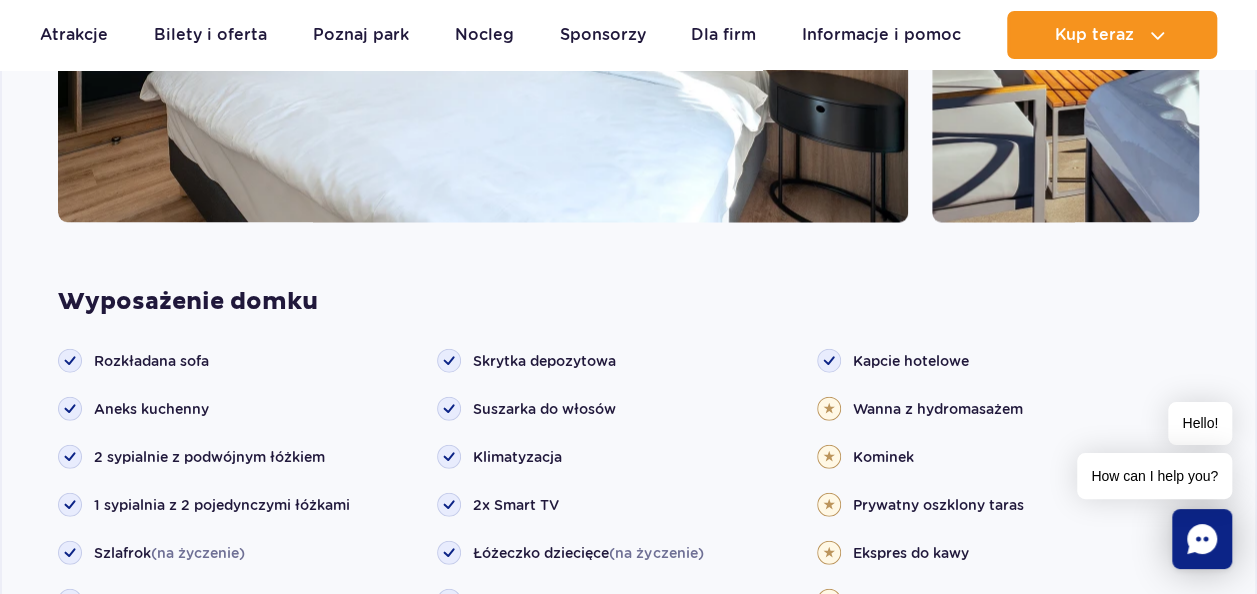 scroll, scrollTop: 2016, scrollLeft: 0, axis: vertical 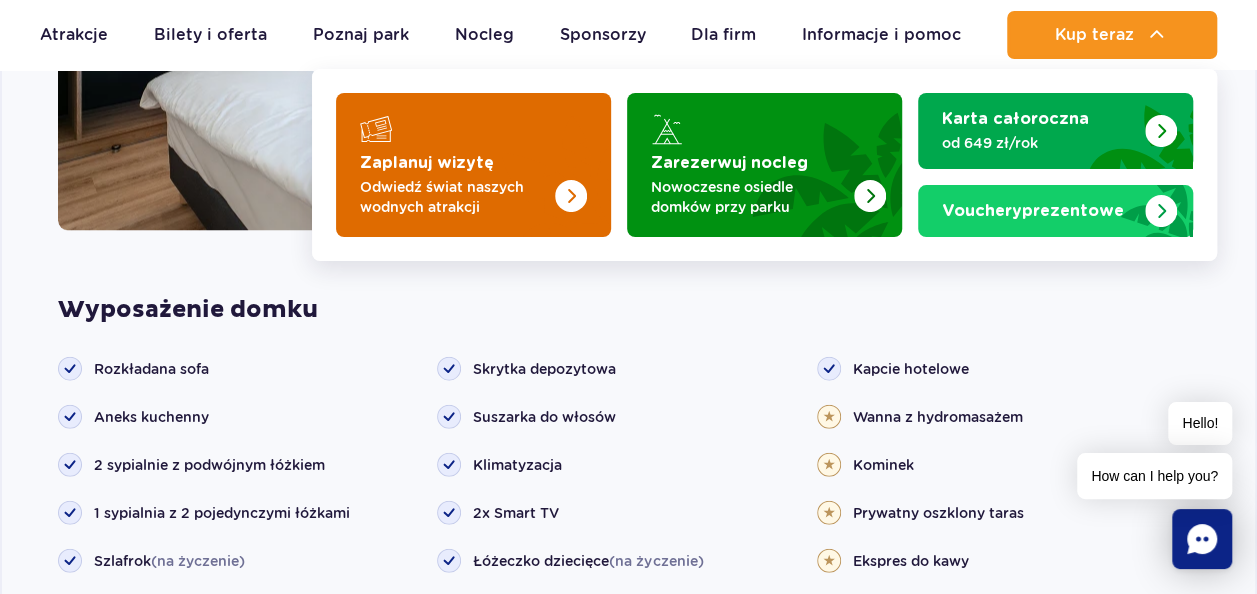 click at bounding box center [531, 159] 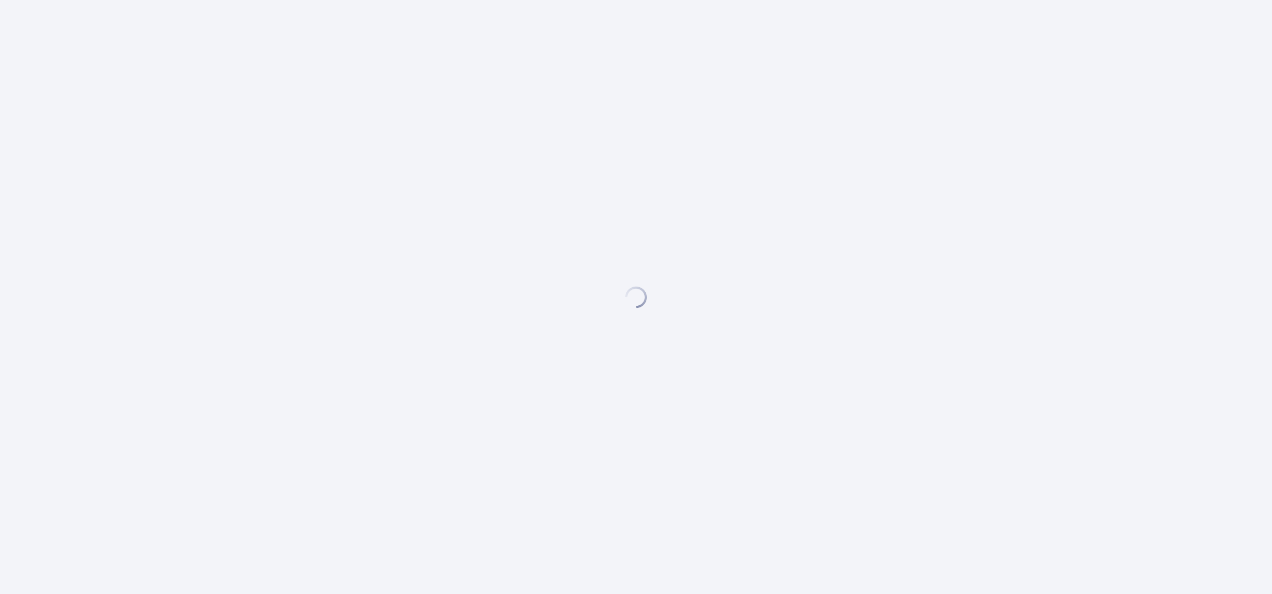 scroll, scrollTop: 0, scrollLeft: 0, axis: both 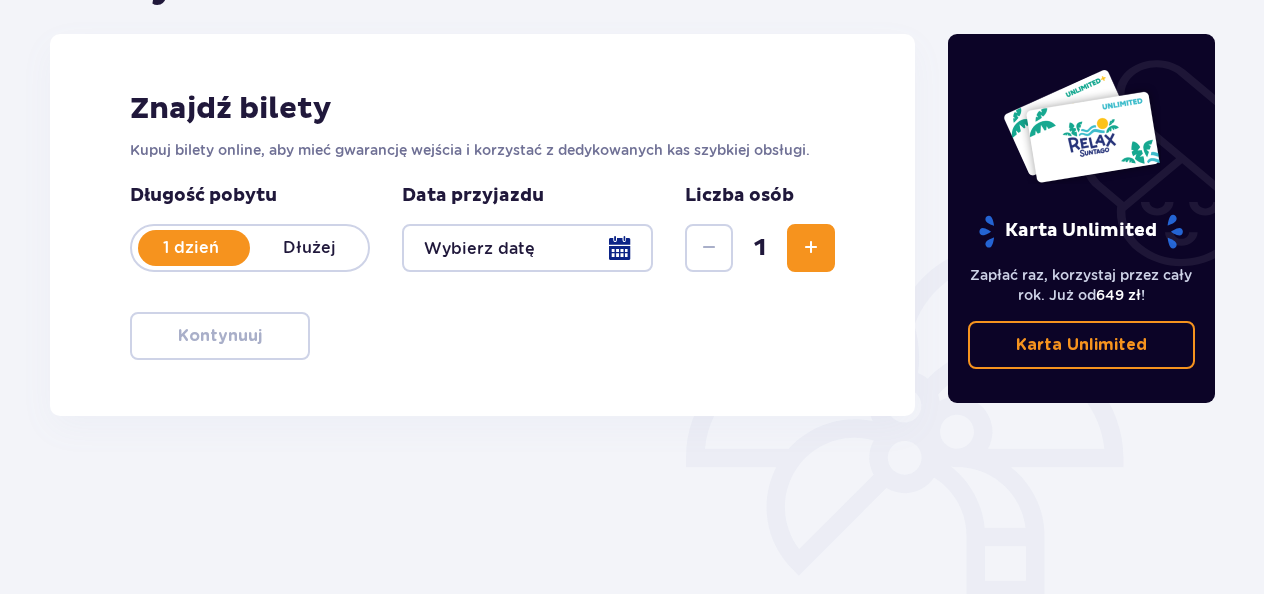 click at bounding box center [527, 248] 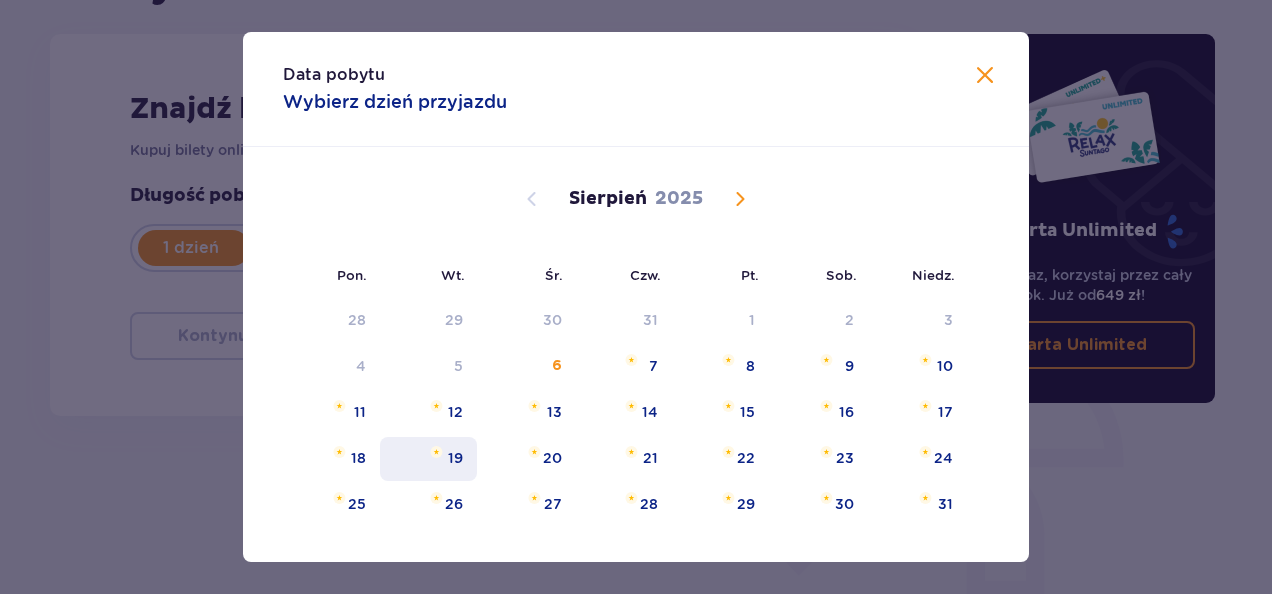 click on "19" at bounding box center [428, 459] 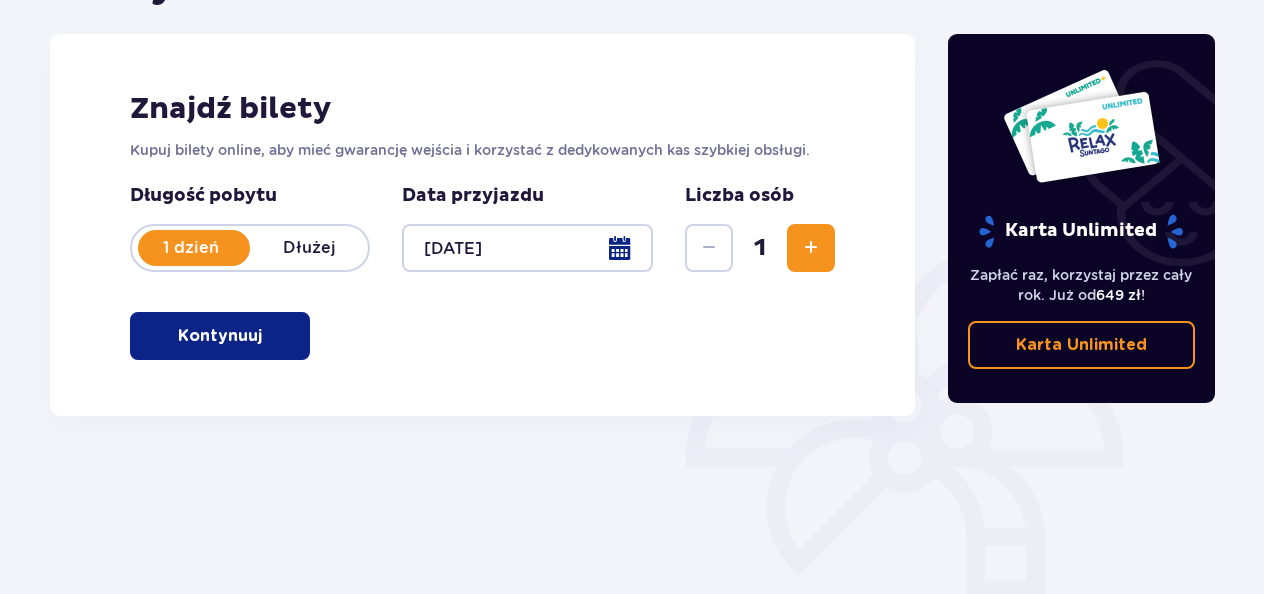 click at bounding box center (811, 248) 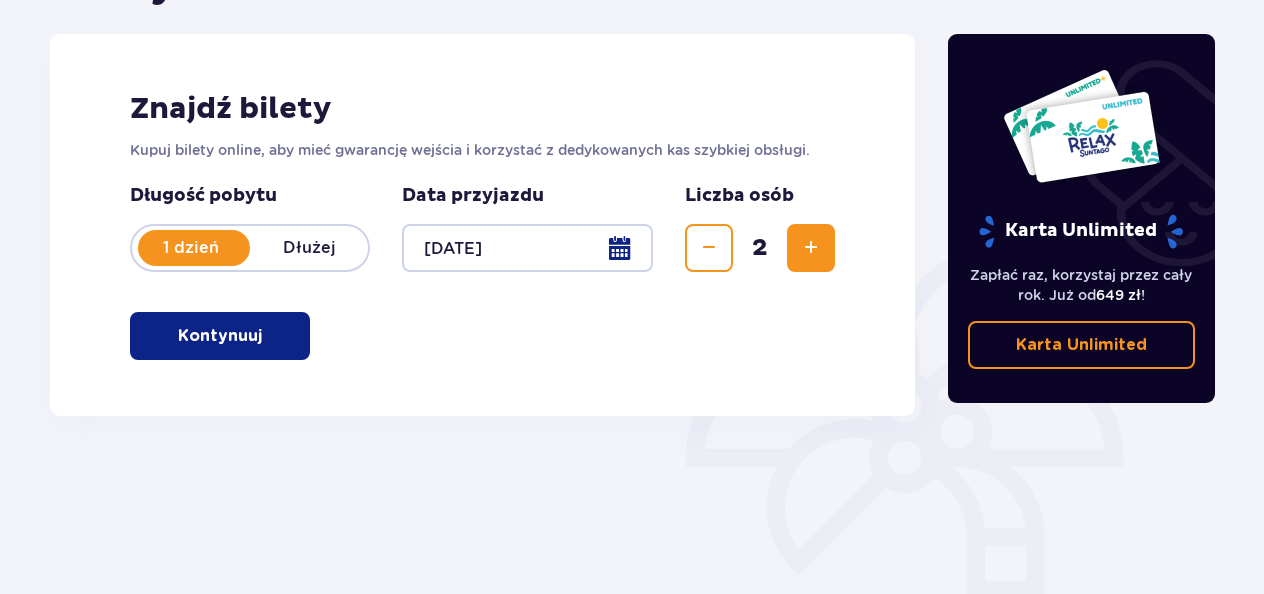 click at bounding box center (811, 248) 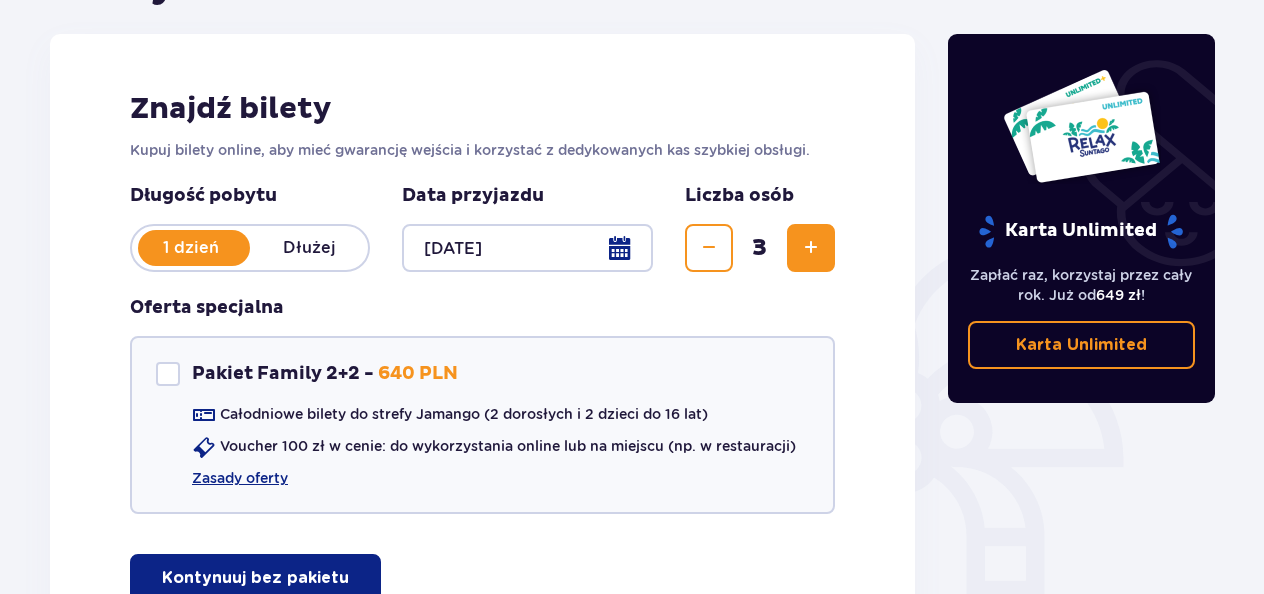 click at bounding box center (811, 248) 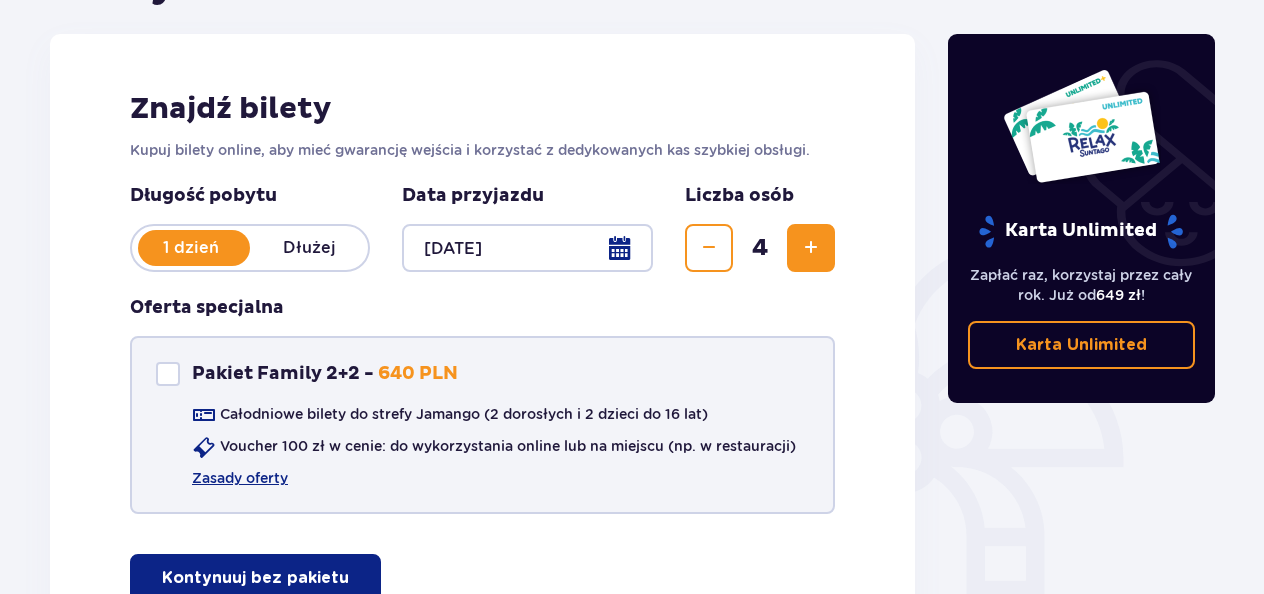 click on "Pakiet Family 2+2    -  640 PLN Całodniowe bilety do strefy Jamango (2 dorosłych i 2 dzieci do 16 lat) Voucher 100 zł w cenie: do wykorzystania online lub na miejscu (np. w restauracji) Zasady oferty" at bounding box center [482, 425] 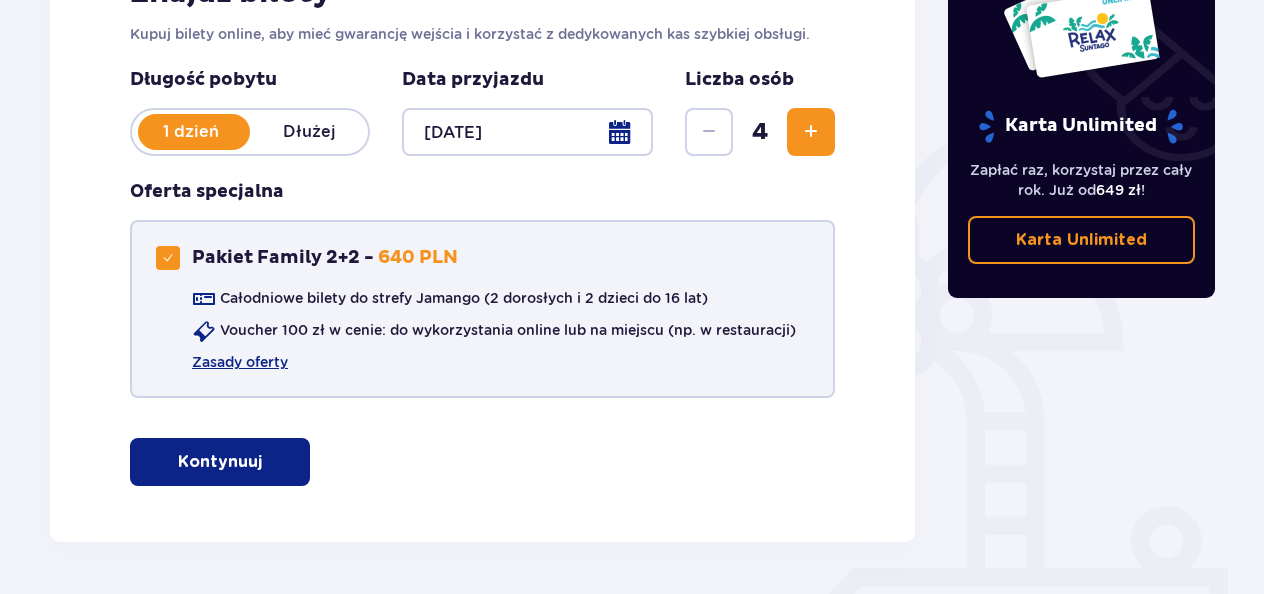 scroll, scrollTop: 369, scrollLeft: 0, axis: vertical 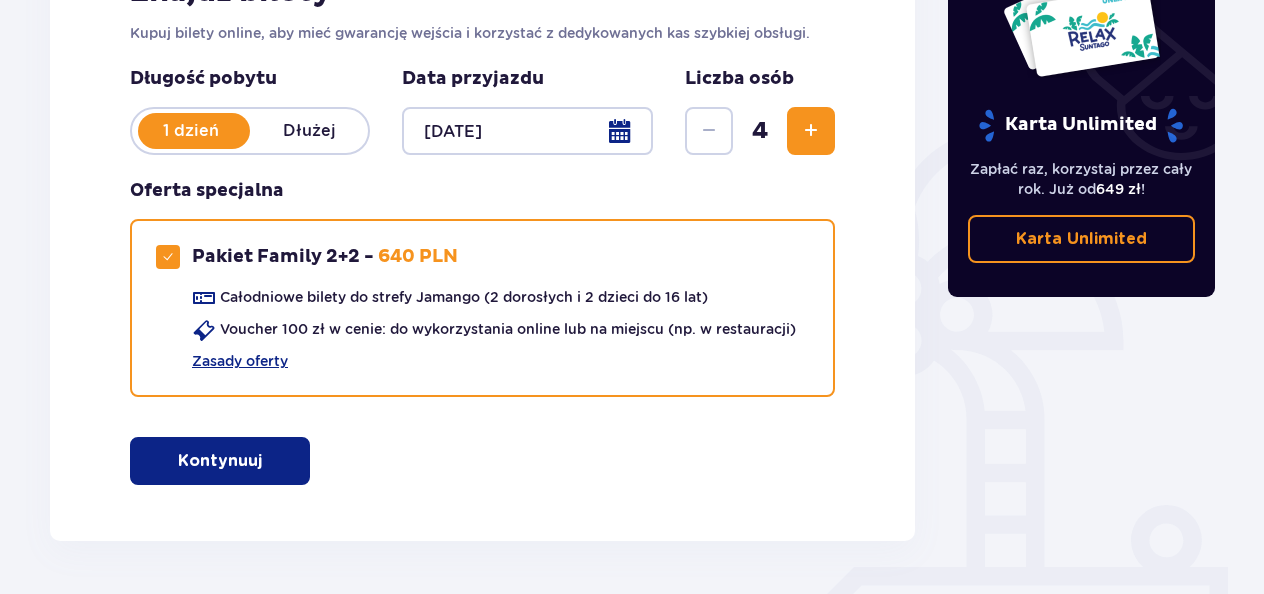 click on "Kontynuuj" at bounding box center [220, 461] 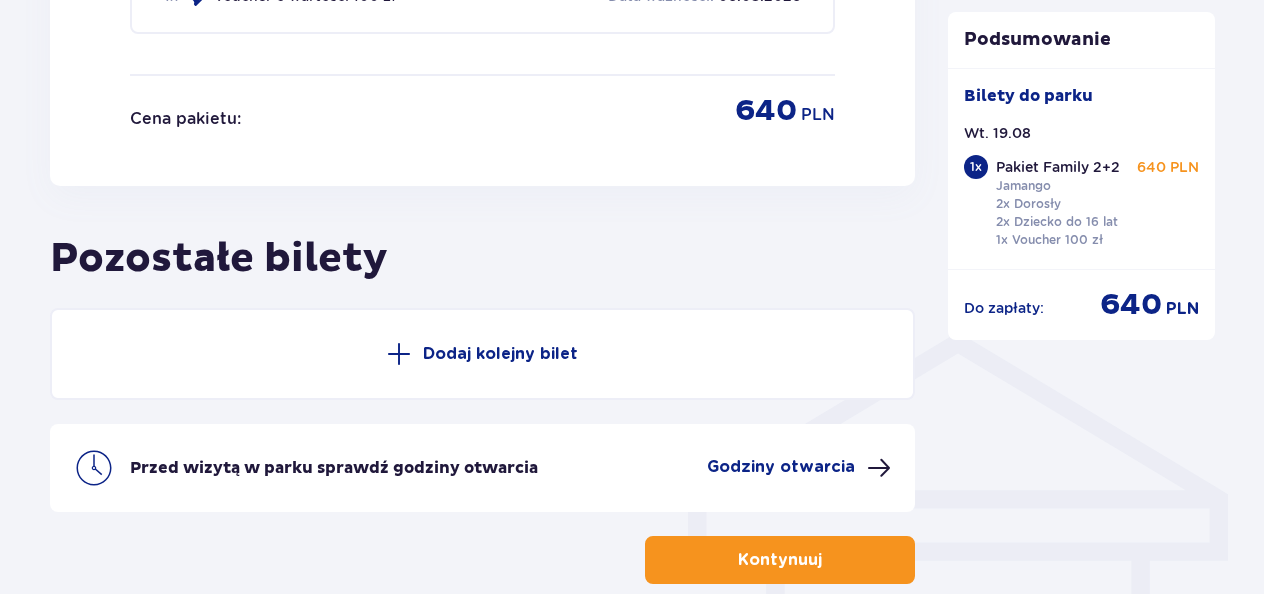 scroll, scrollTop: 1292, scrollLeft: 0, axis: vertical 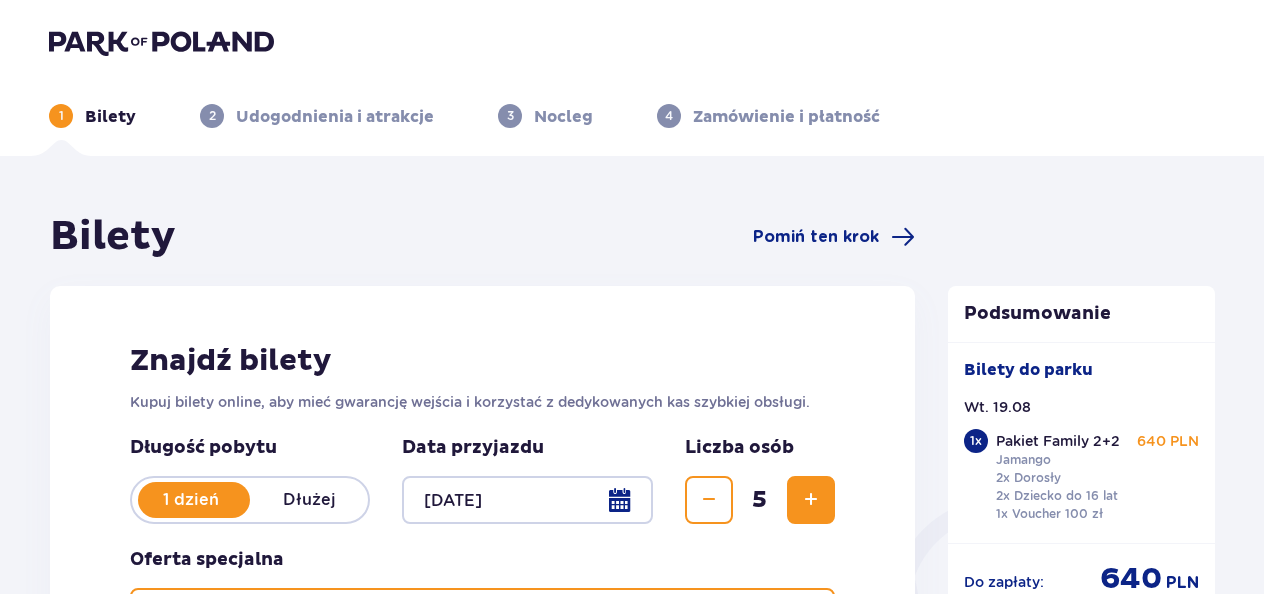 click on "Bilety" at bounding box center [110, 117] 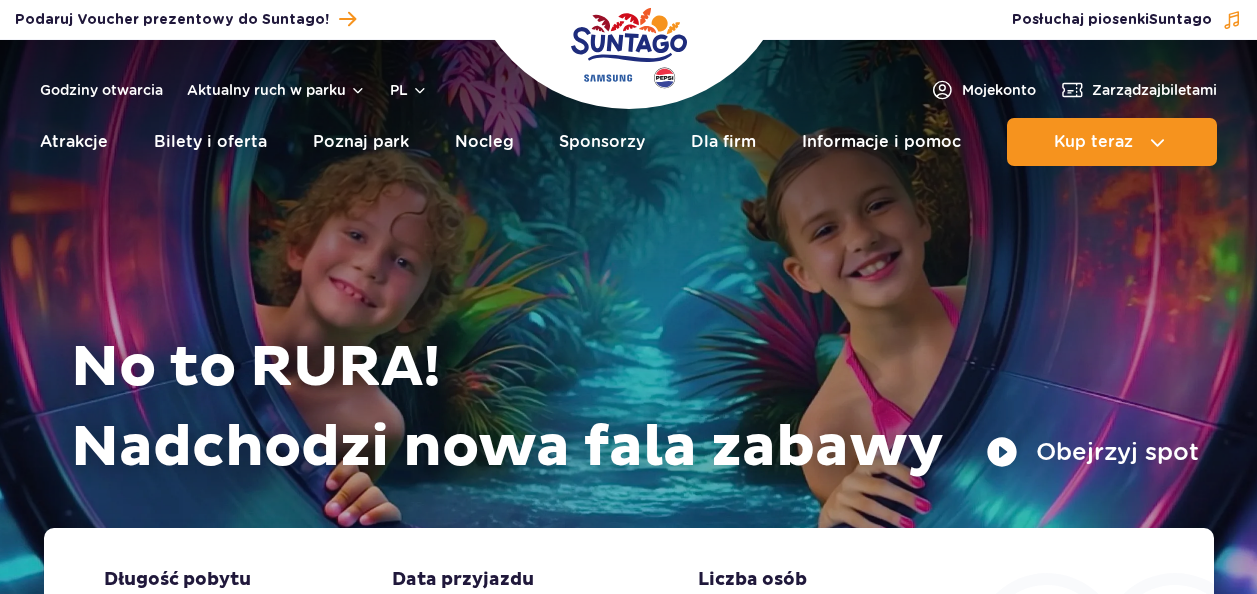 scroll, scrollTop: 0, scrollLeft: 0, axis: both 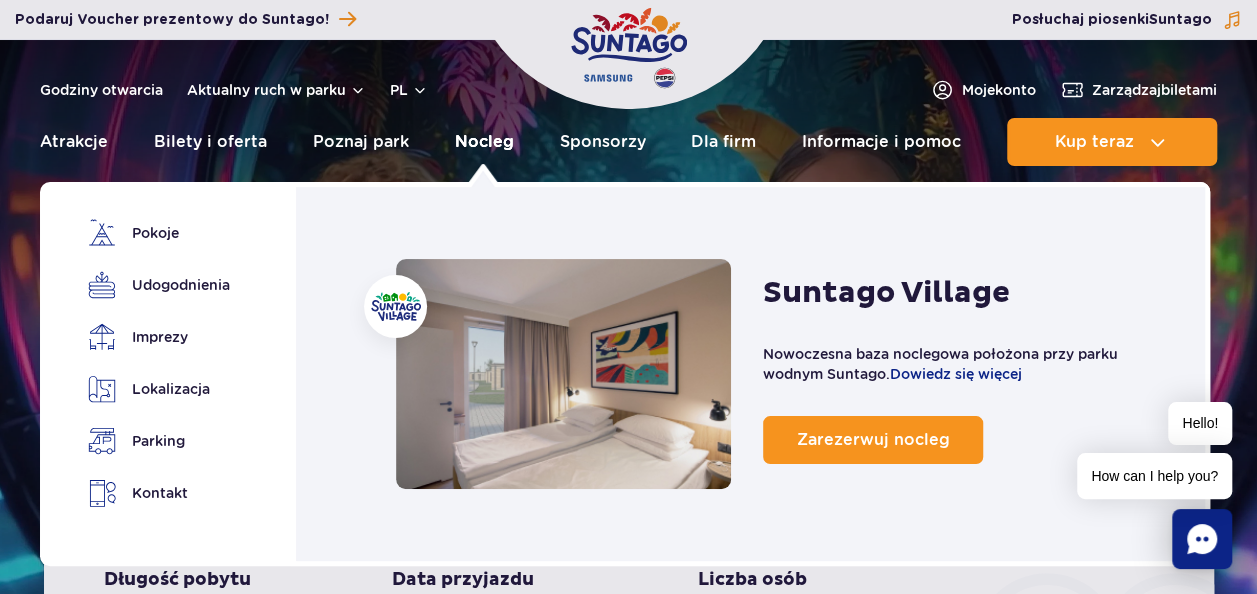 click on "Nocleg" at bounding box center (484, 142) 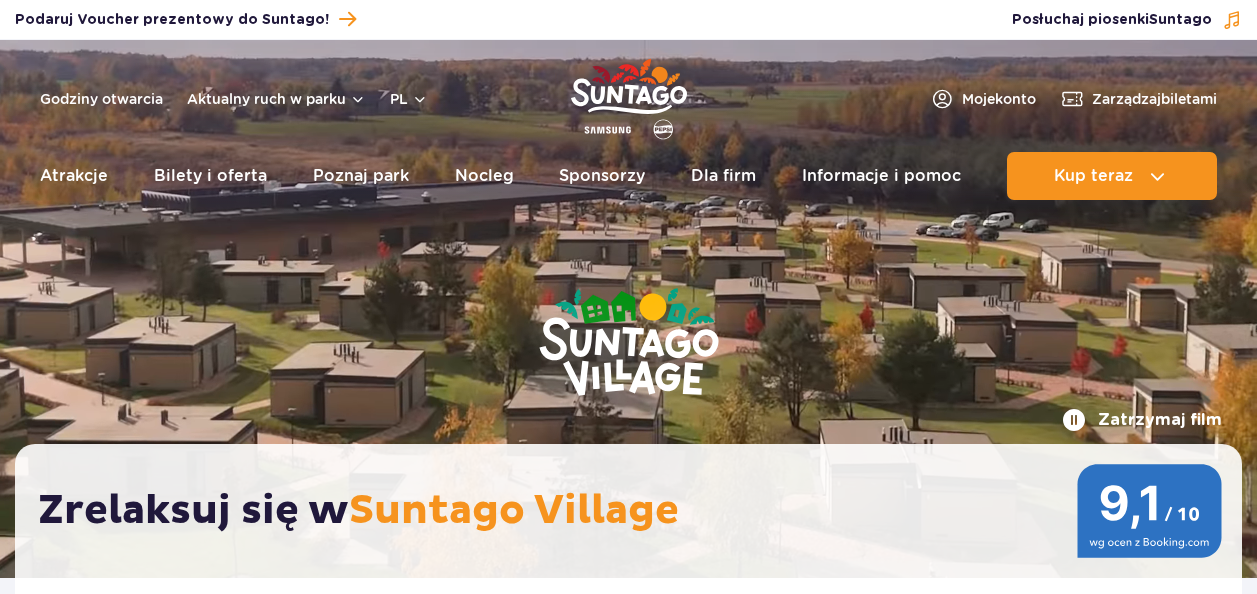 scroll, scrollTop: 0, scrollLeft: 0, axis: both 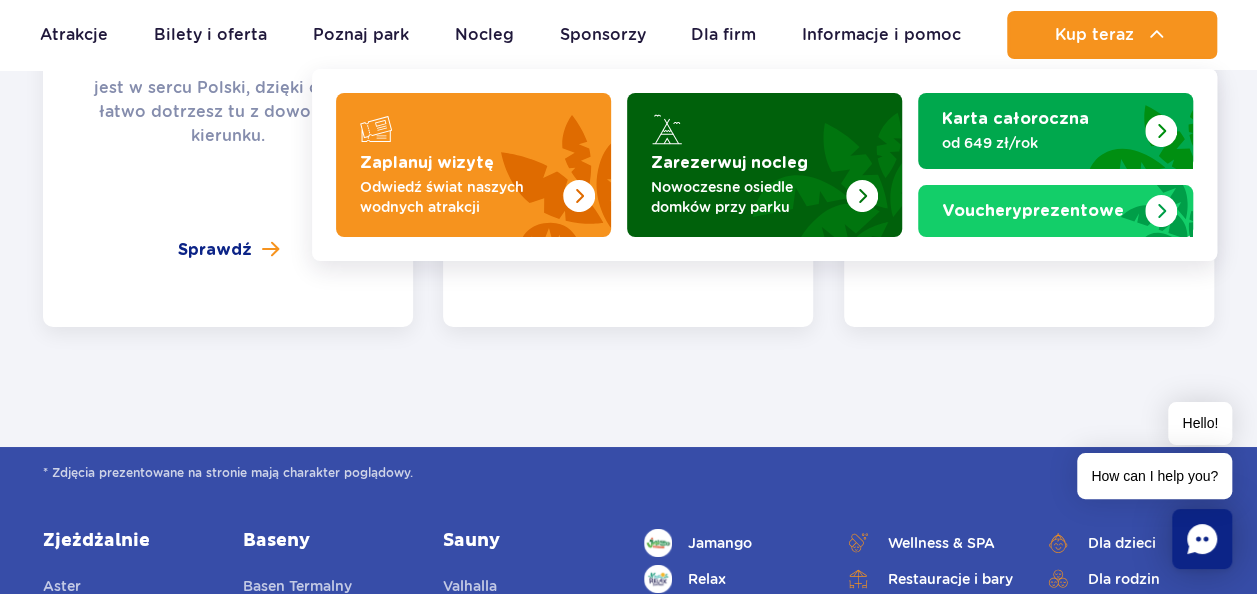 click on "Nowoczesne osiedle domków przy parku" at bounding box center (748, 197) 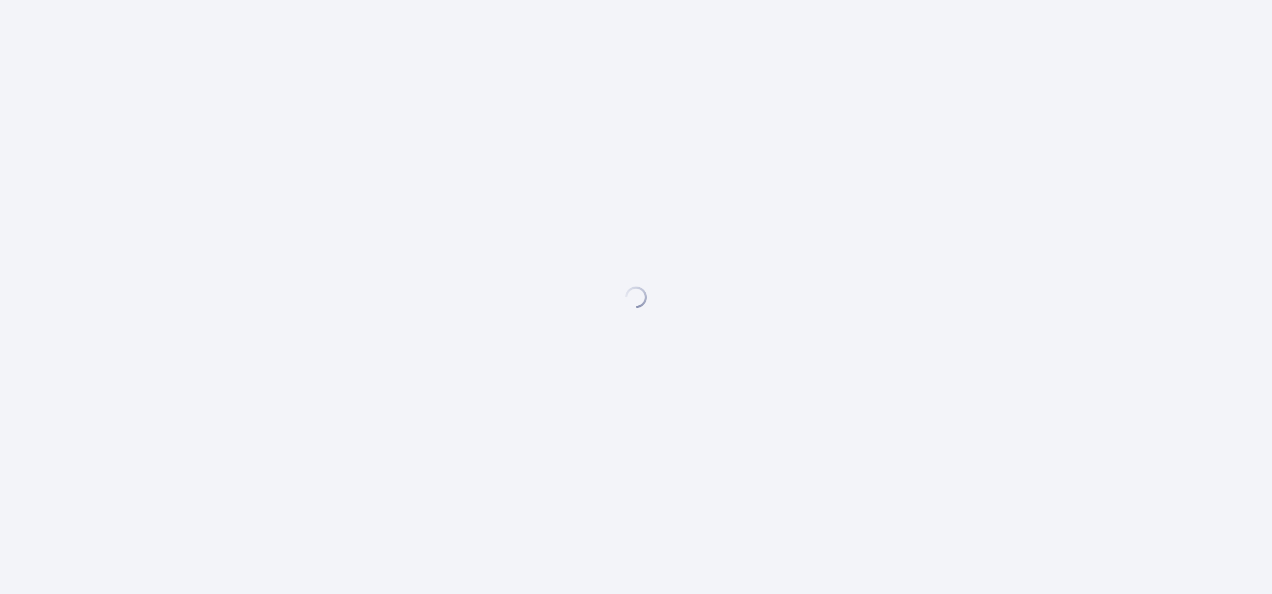 scroll, scrollTop: 0, scrollLeft: 0, axis: both 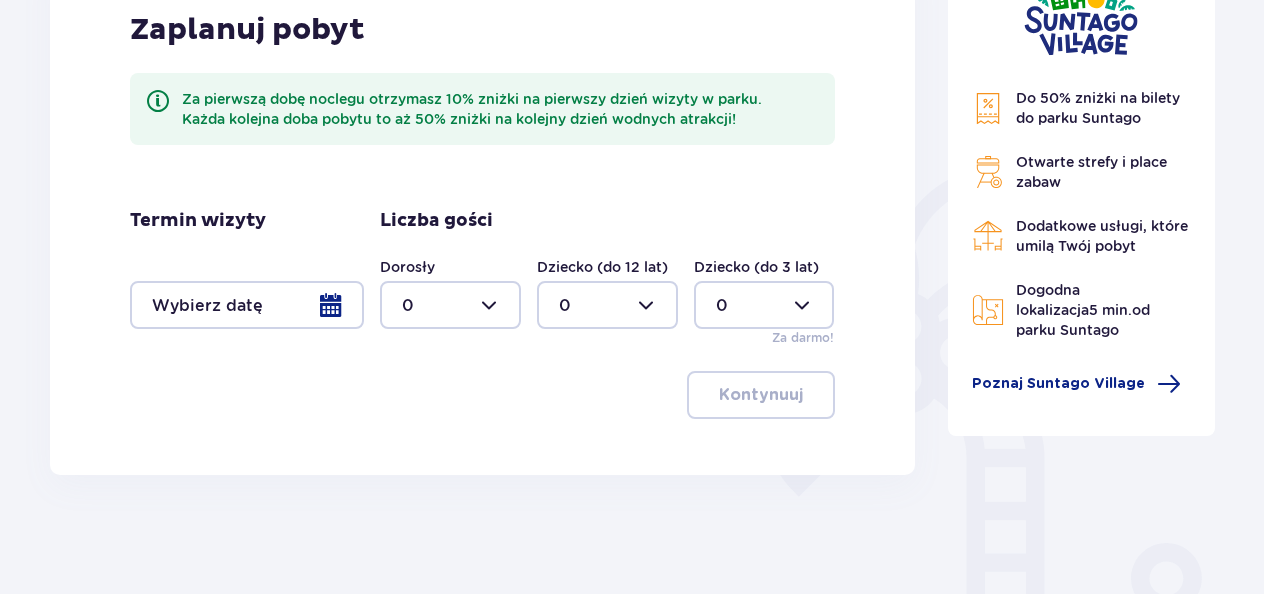 click at bounding box center [450, 305] 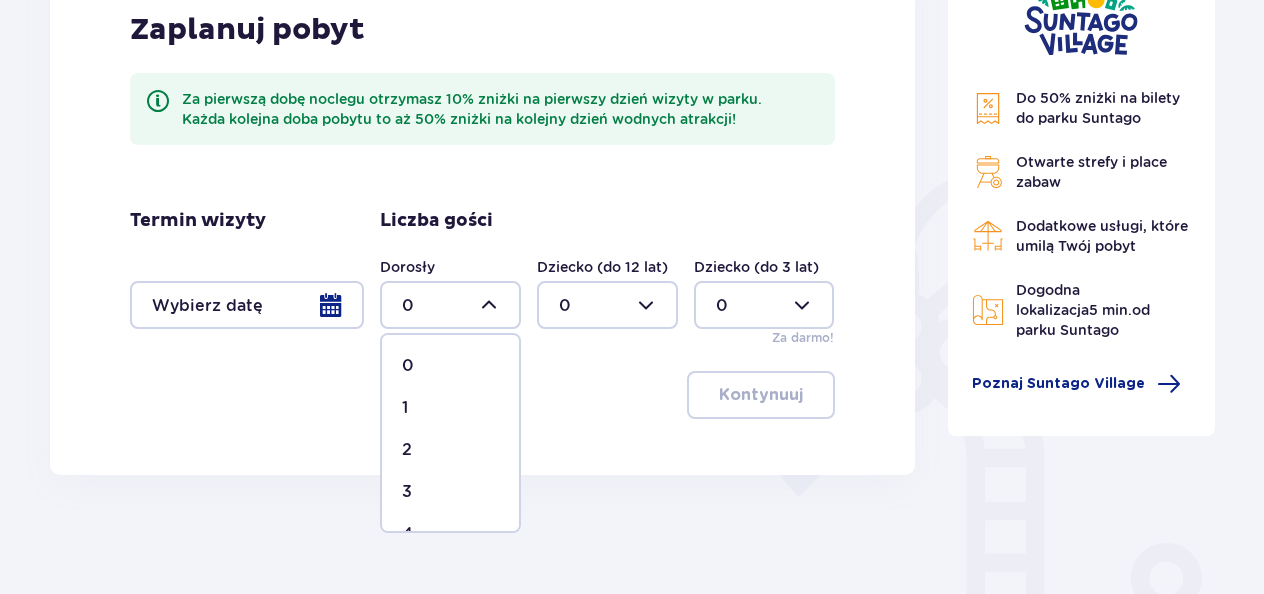 click at bounding box center [247, 305] 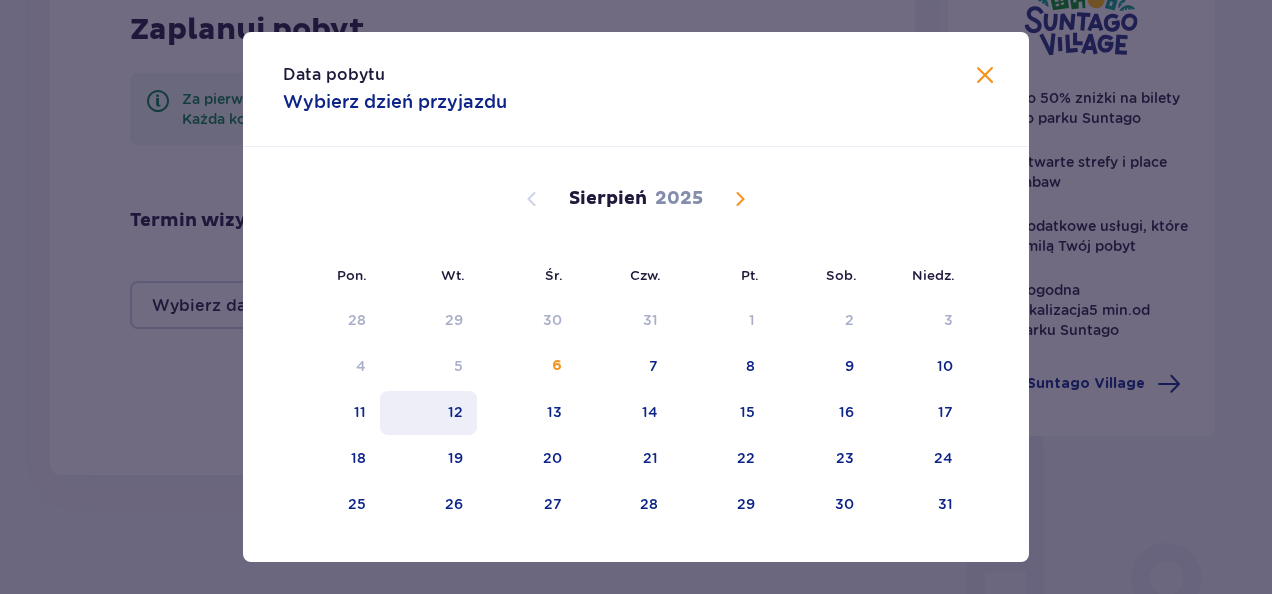 click on "12" at bounding box center [428, 413] 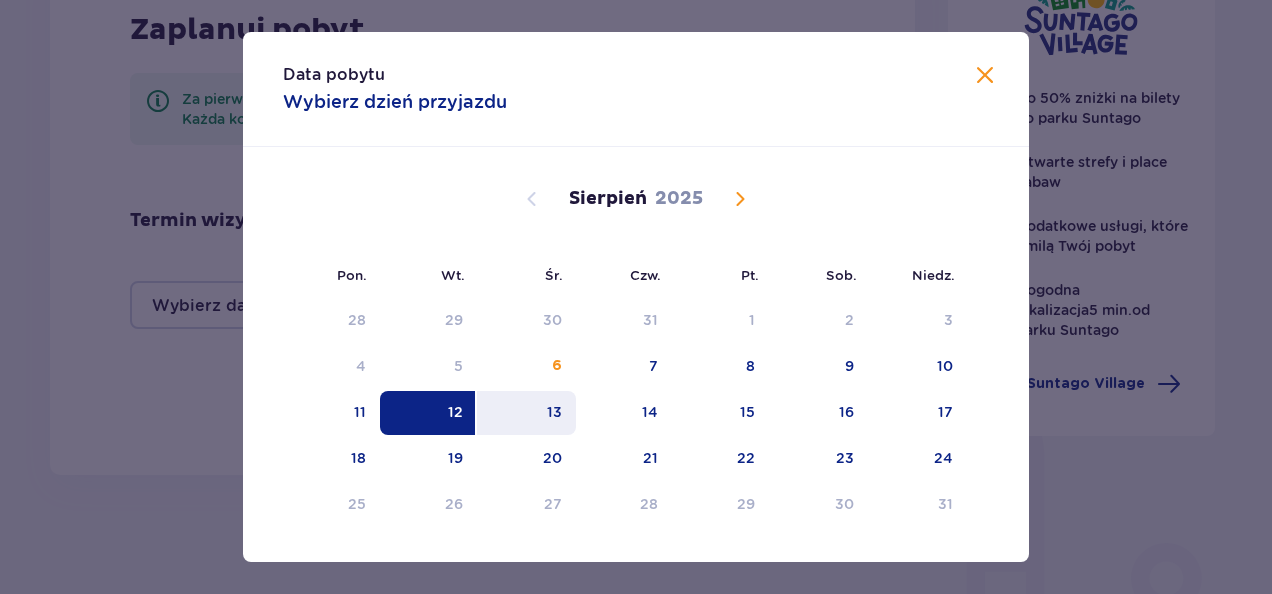 click on "13" at bounding box center (526, 413) 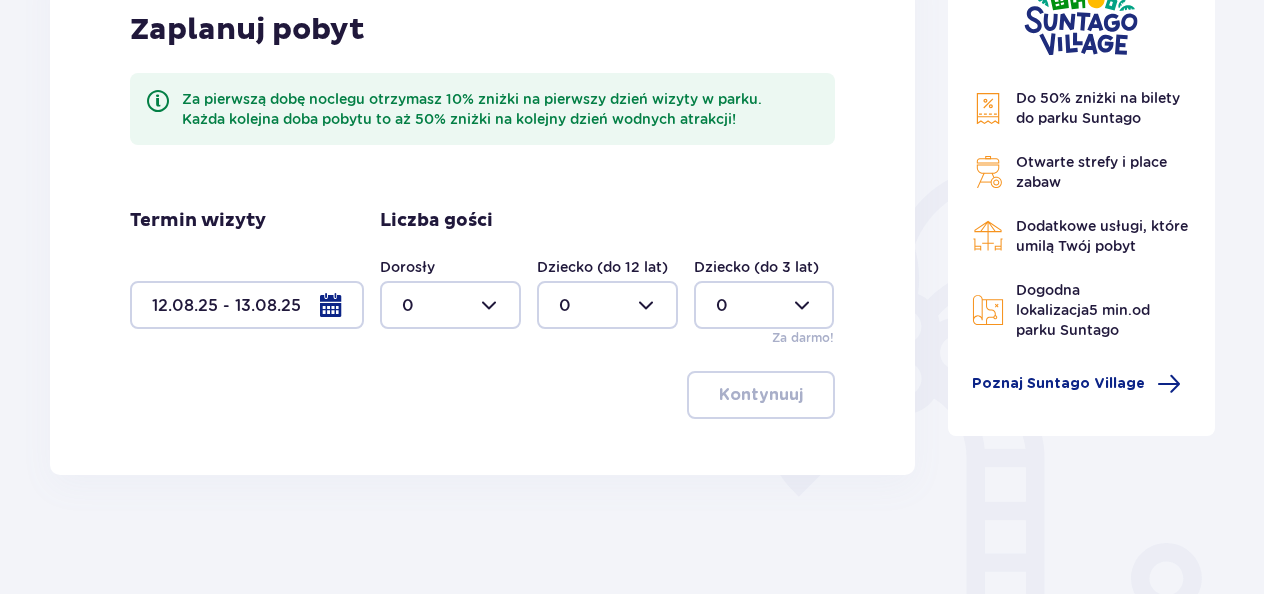 click at bounding box center (450, 305) 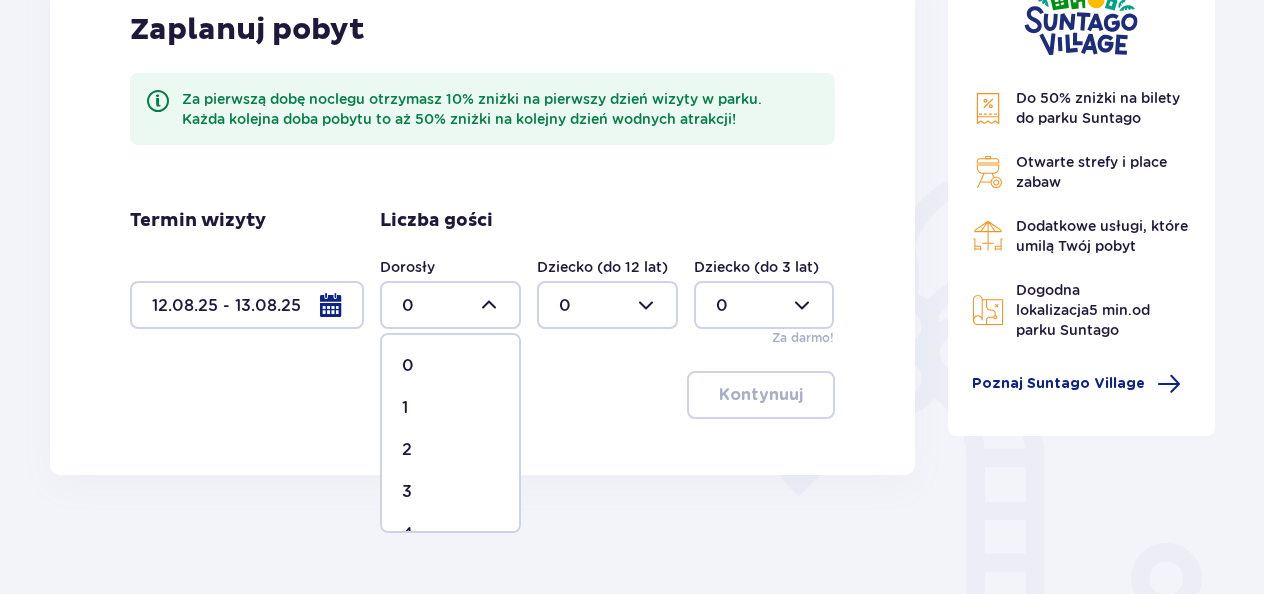 click at bounding box center (247, 305) 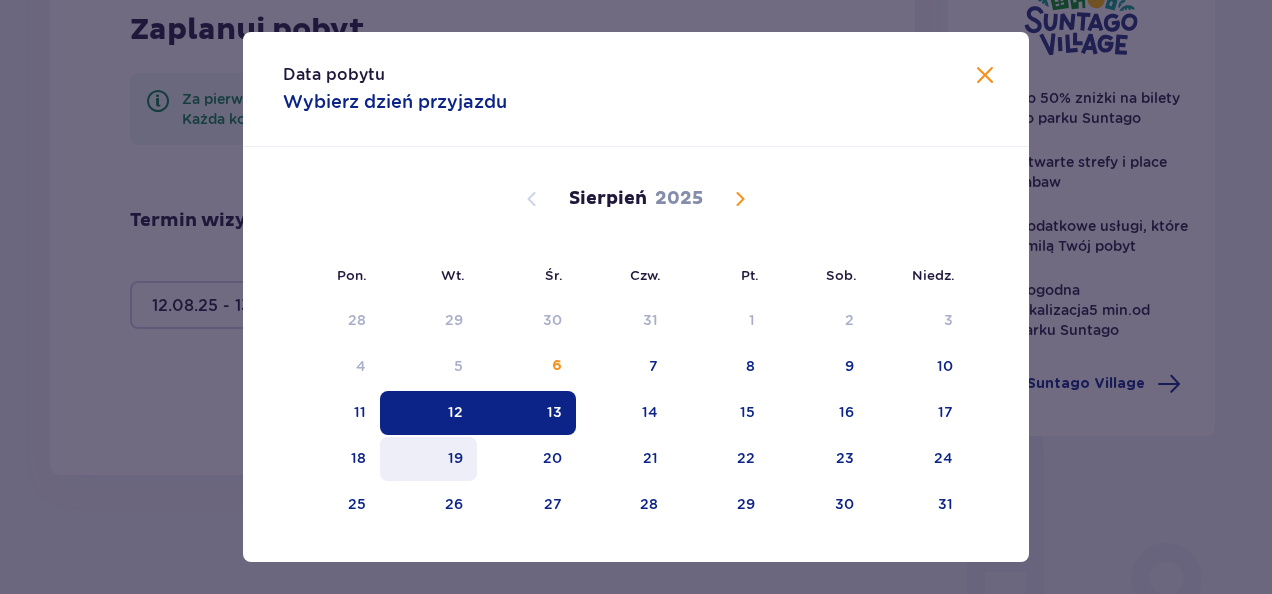 click on "19" at bounding box center [428, 459] 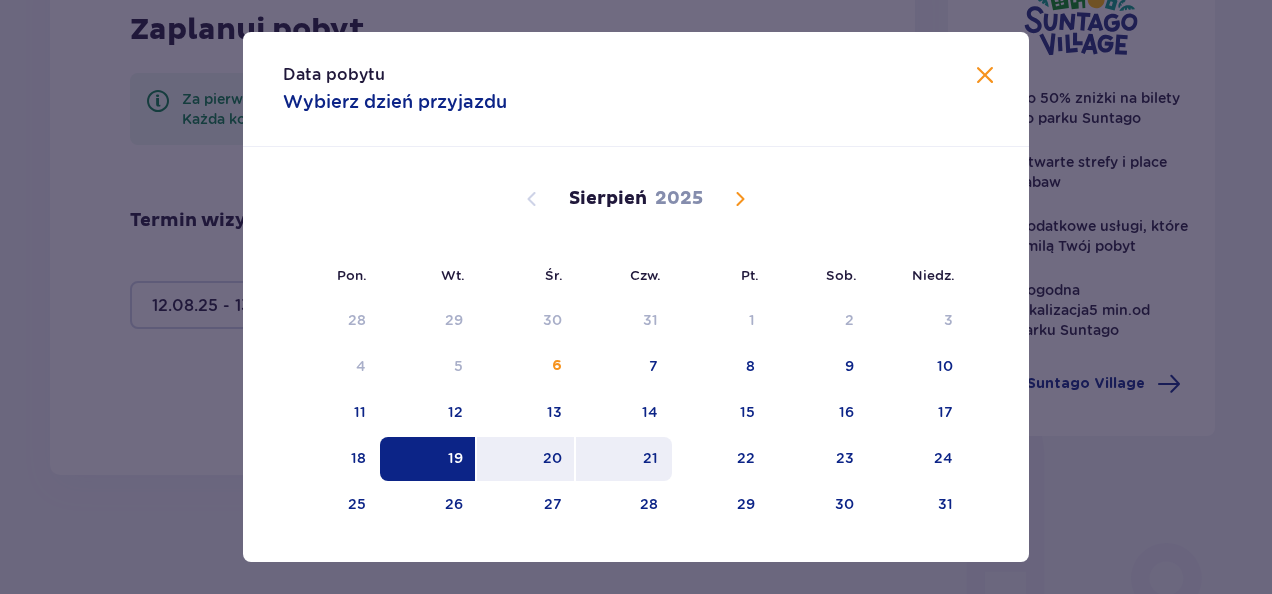 drag, startPoint x: 452, startPoint y: 445, endPoint x: 576, endPoint y: 451, distance: 124.14507 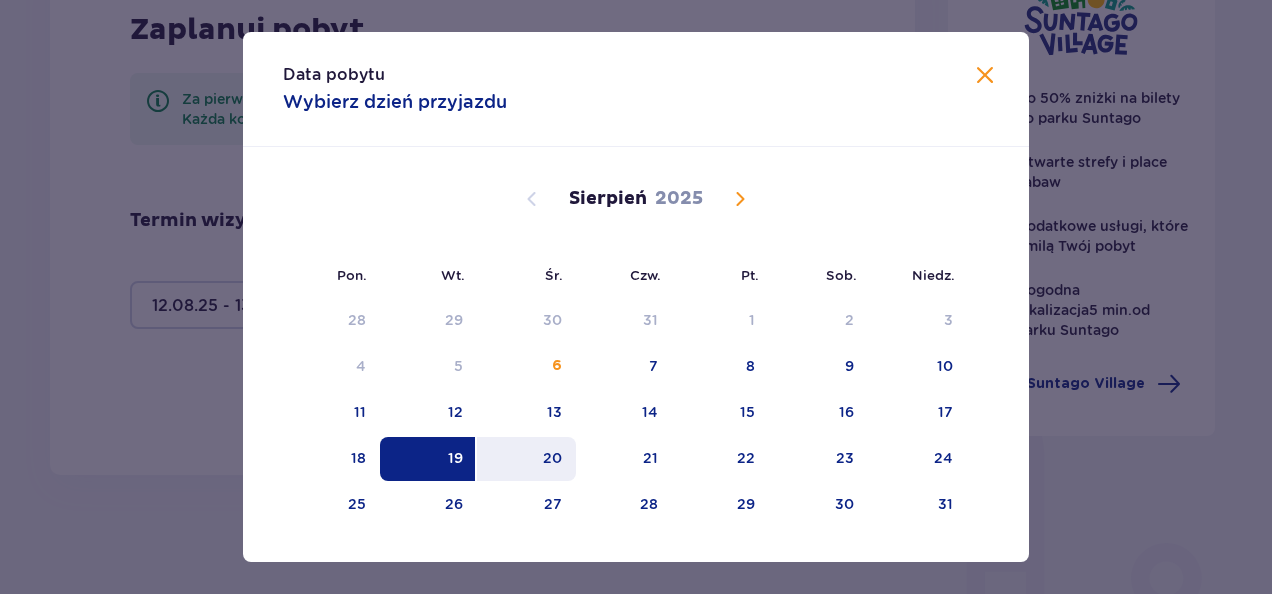 click on "20" at bounding box center (526, 459) 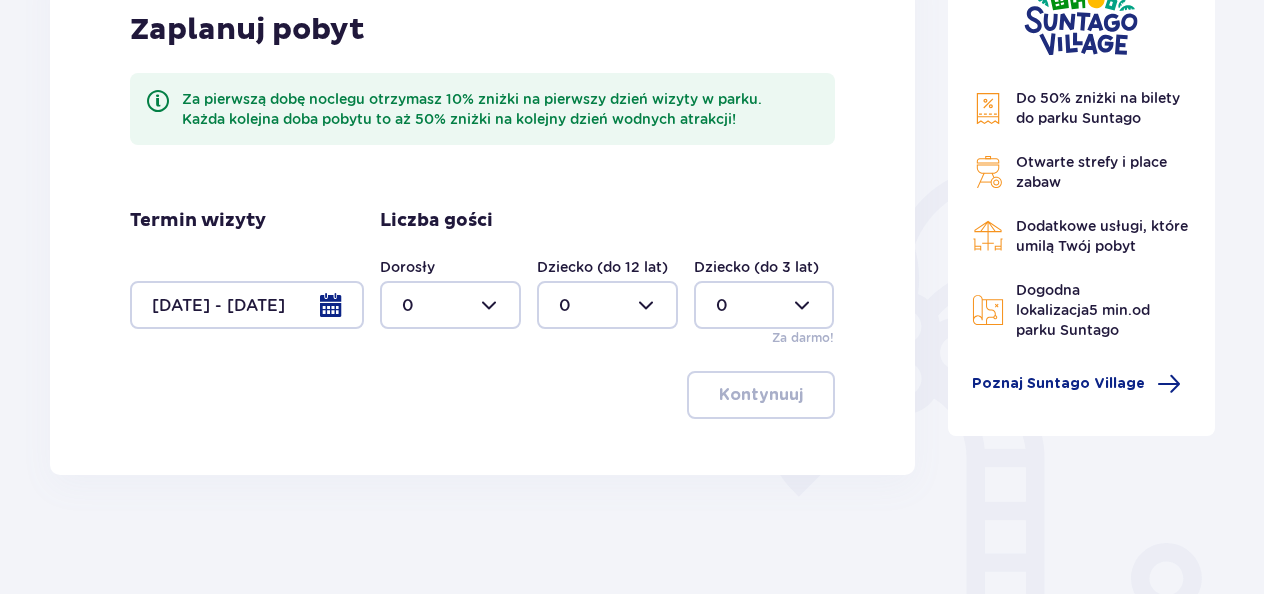 click at bounding box center [450, 305] 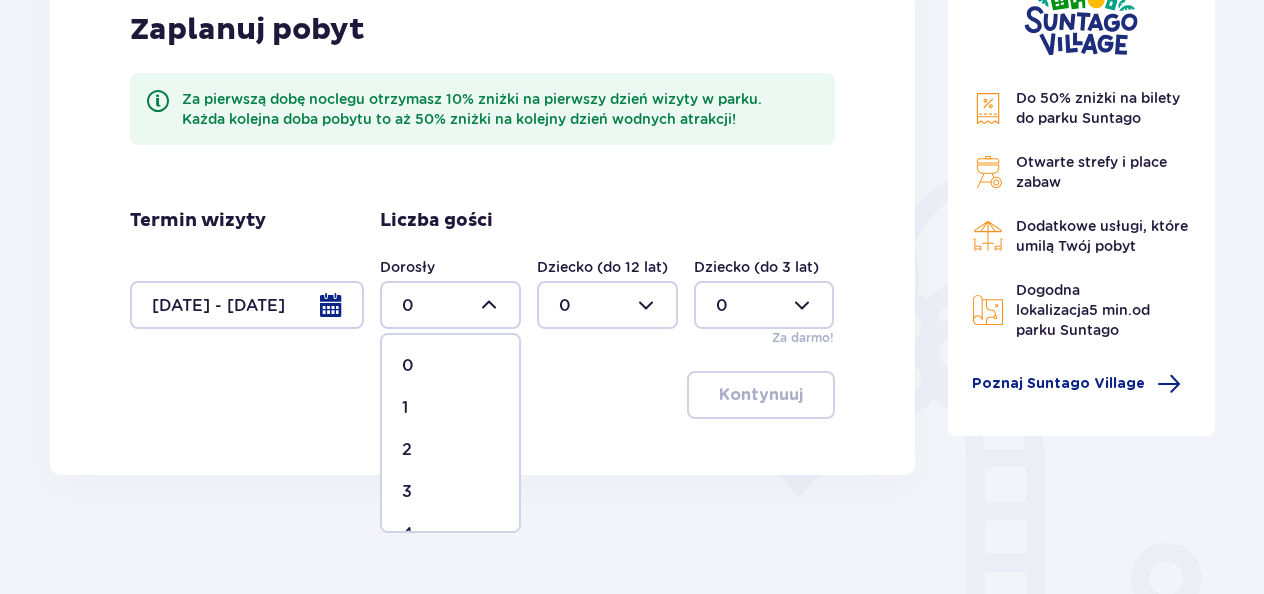 click on "2" at bounding box center [450, 450] 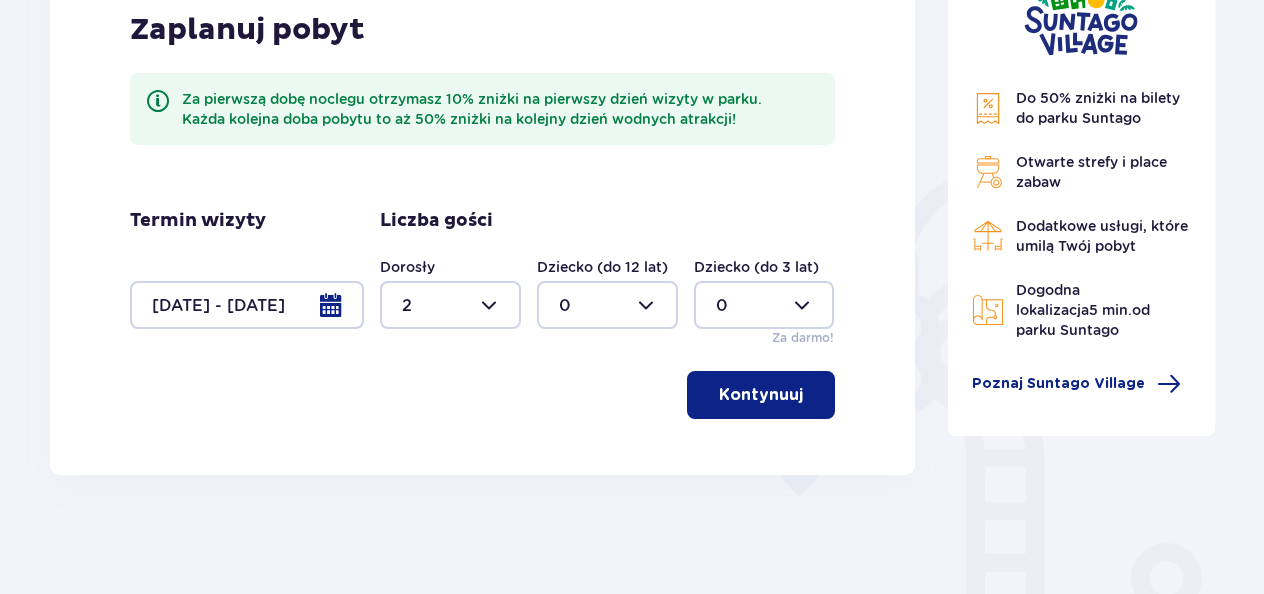 click at bounding box center (607, 305) 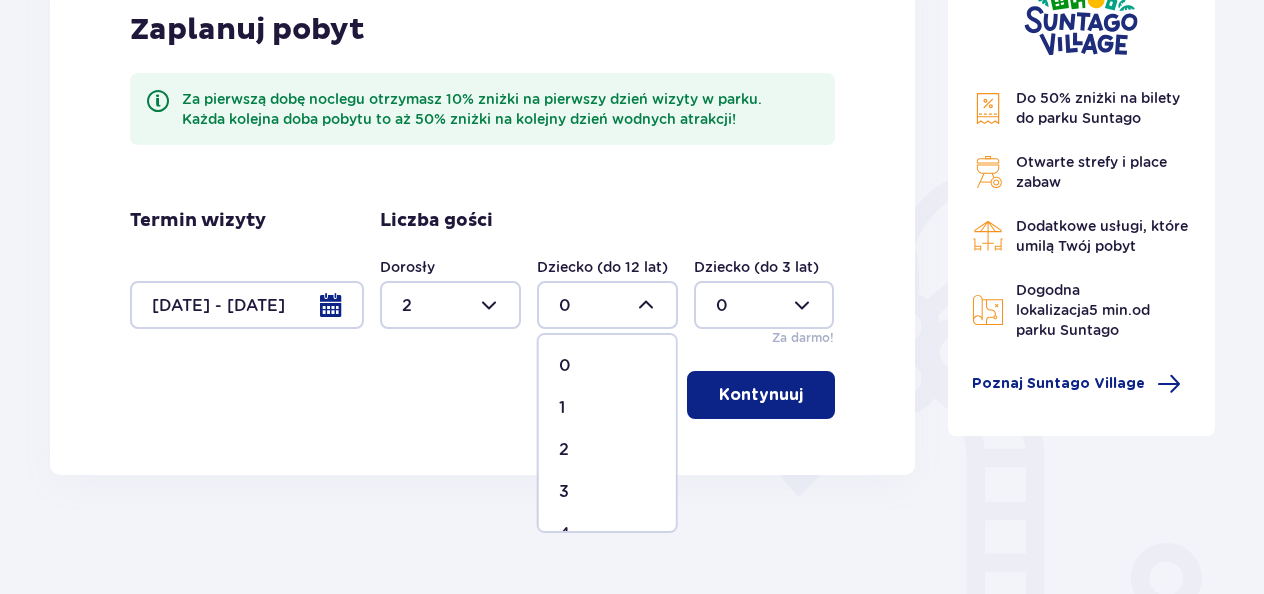 click on "2" at bounding box center (607, 450) 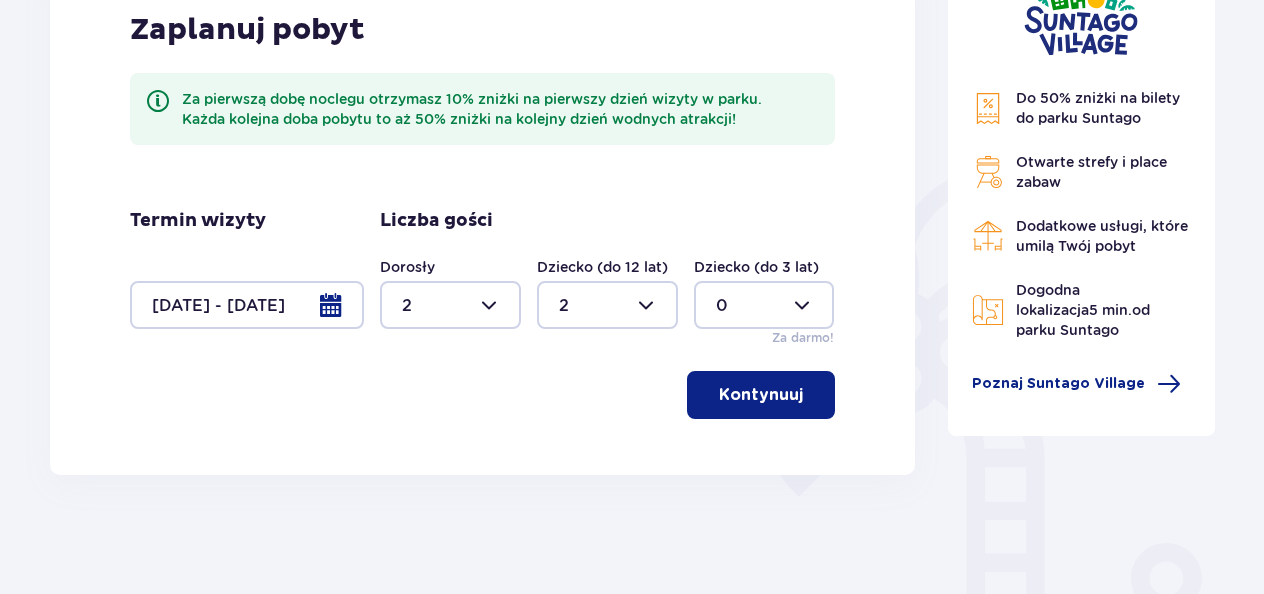 click on "Kontynuuj" at bounding box center [761, 395] 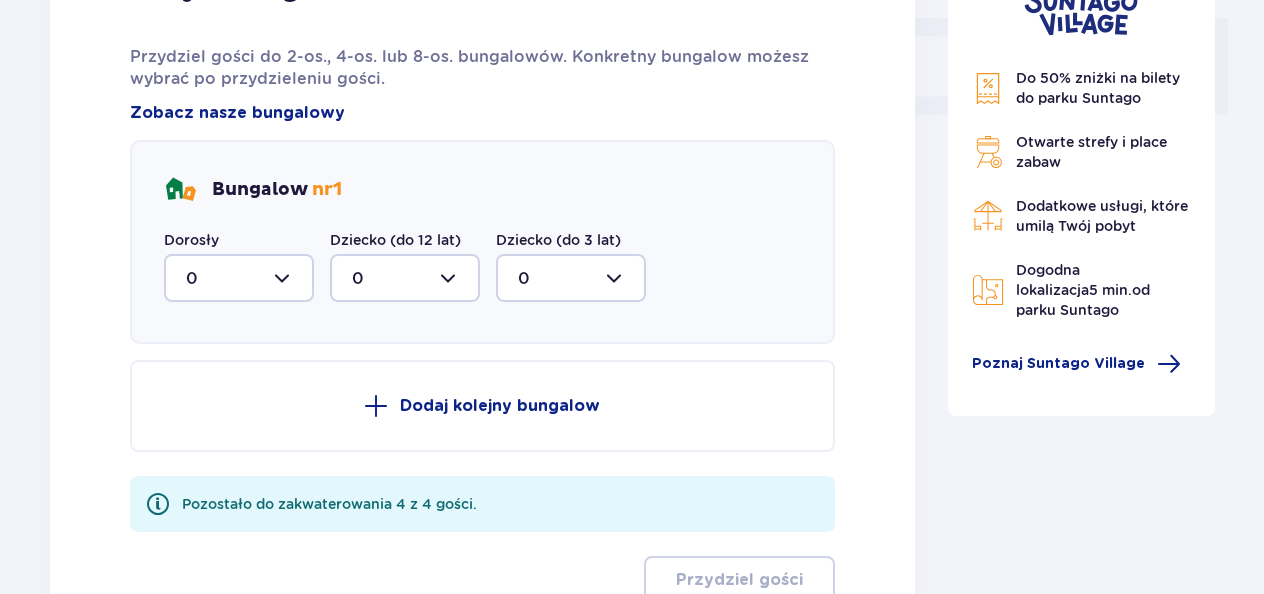 scroll, scrollTop: 918, scrollLeft: 0, axis: vertical 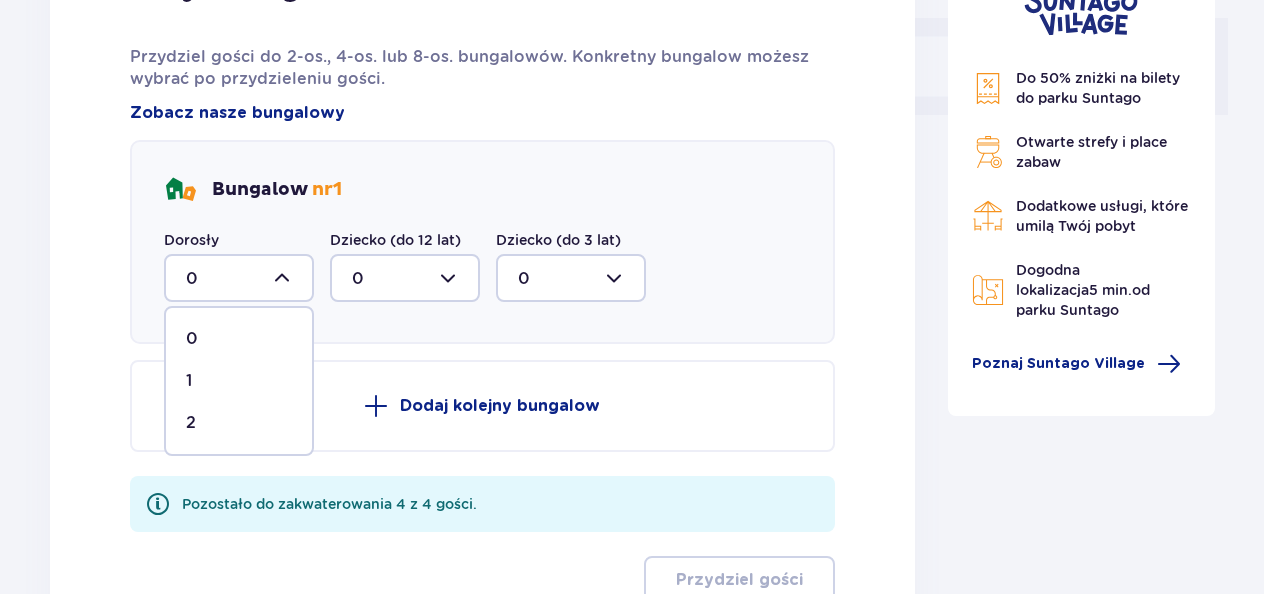 click on "2" at bounding box center (239, 423) 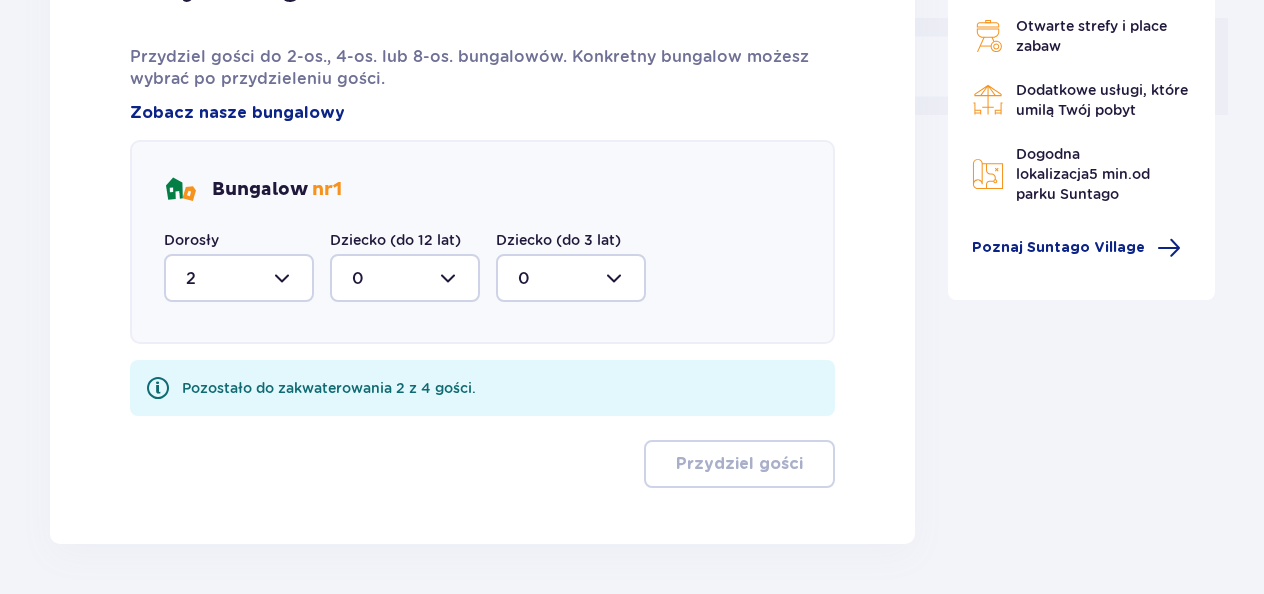 click at bounding box center (405, 278) 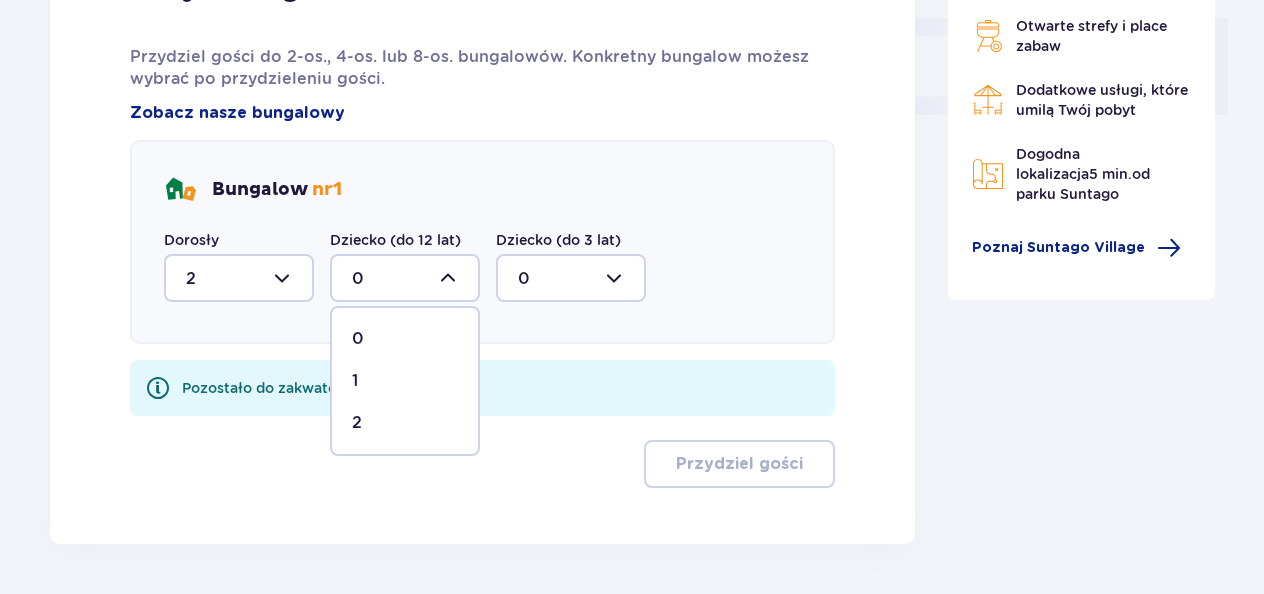 click on "2" at bounding box center (405, 423) 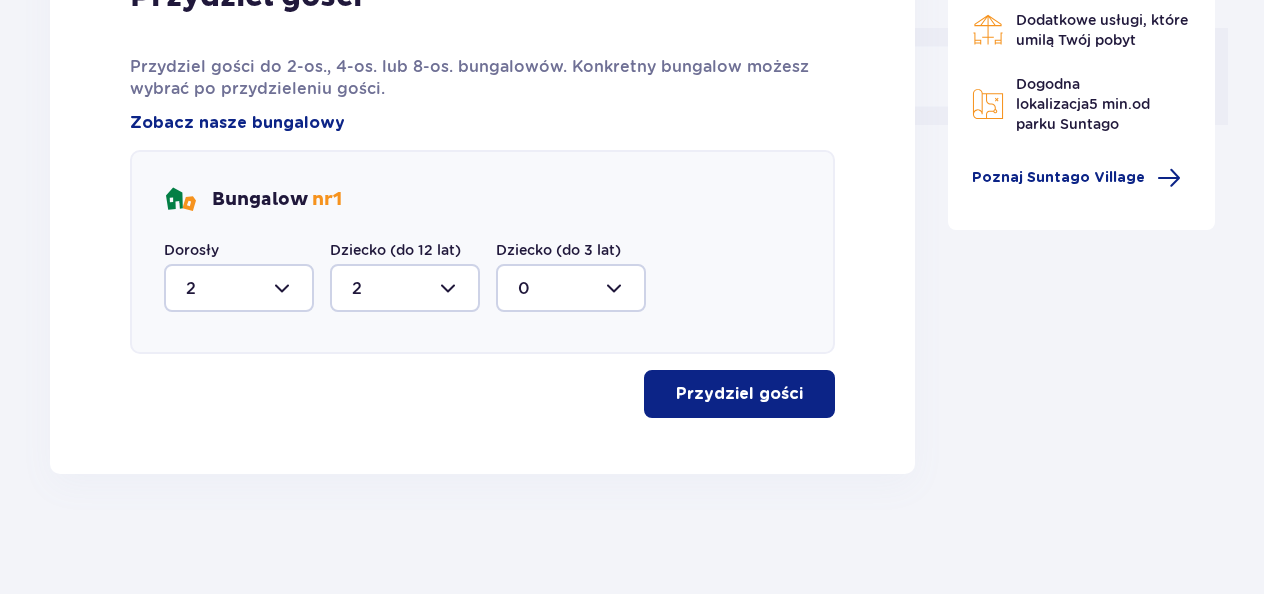 scroll, scrollTop: 908, scrollLeft: 0, axis: vertical 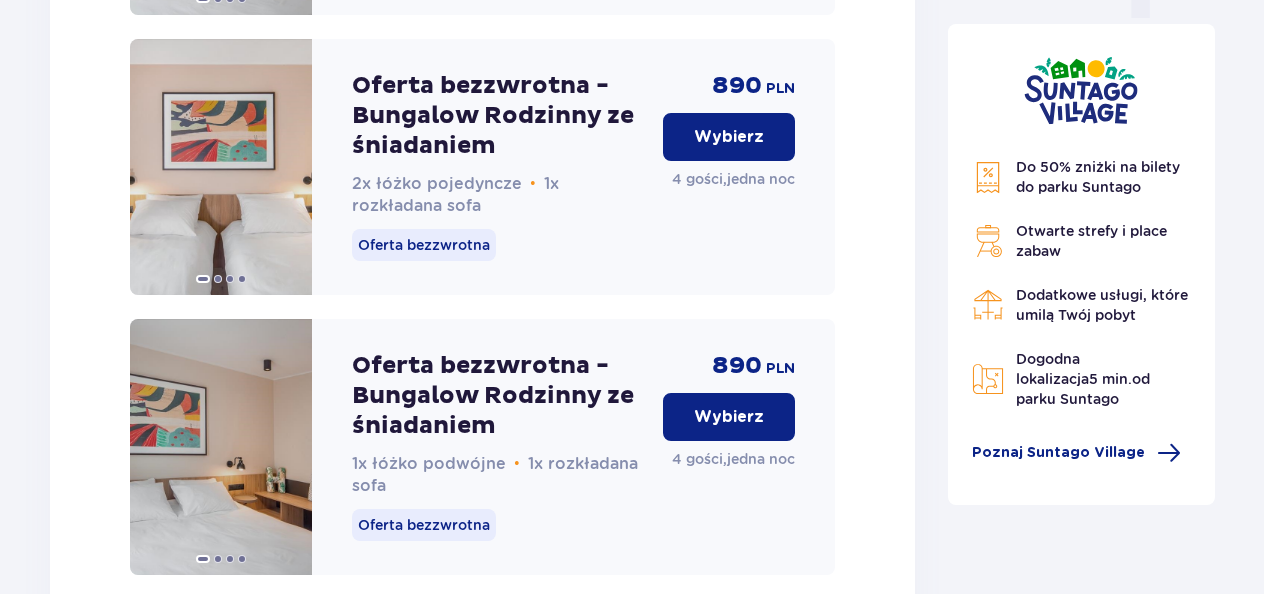 click on "Wybierz" at bounding box center (729, 417) 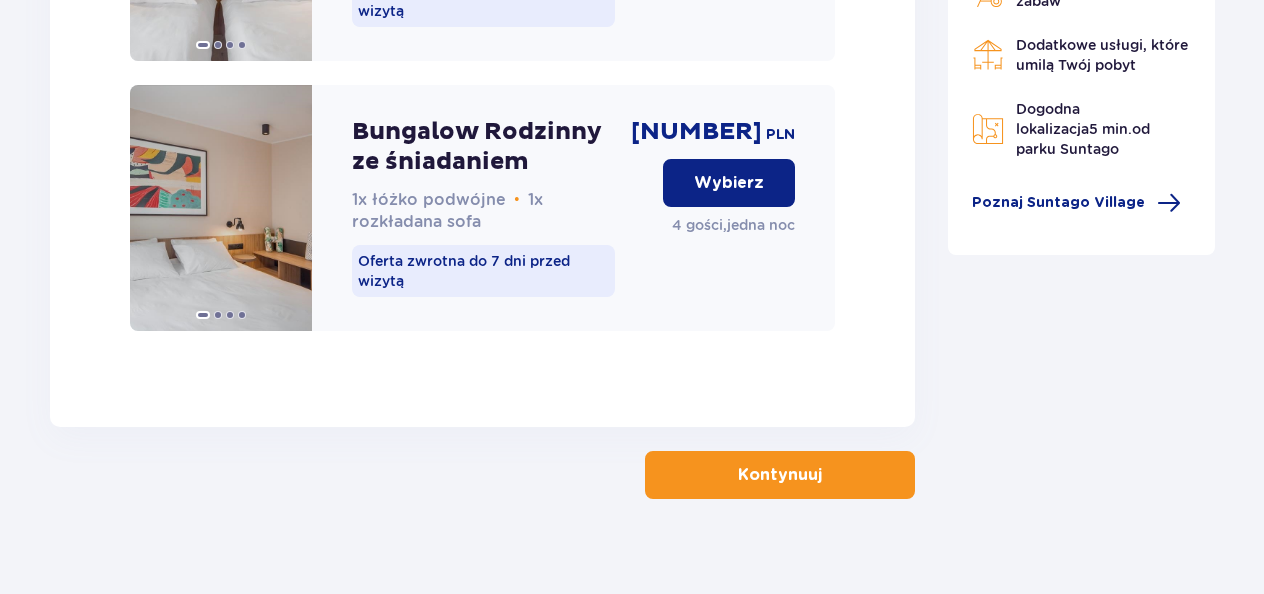 scroll, scrollTop: 3378, scrollLeft: 0, axis: vertical 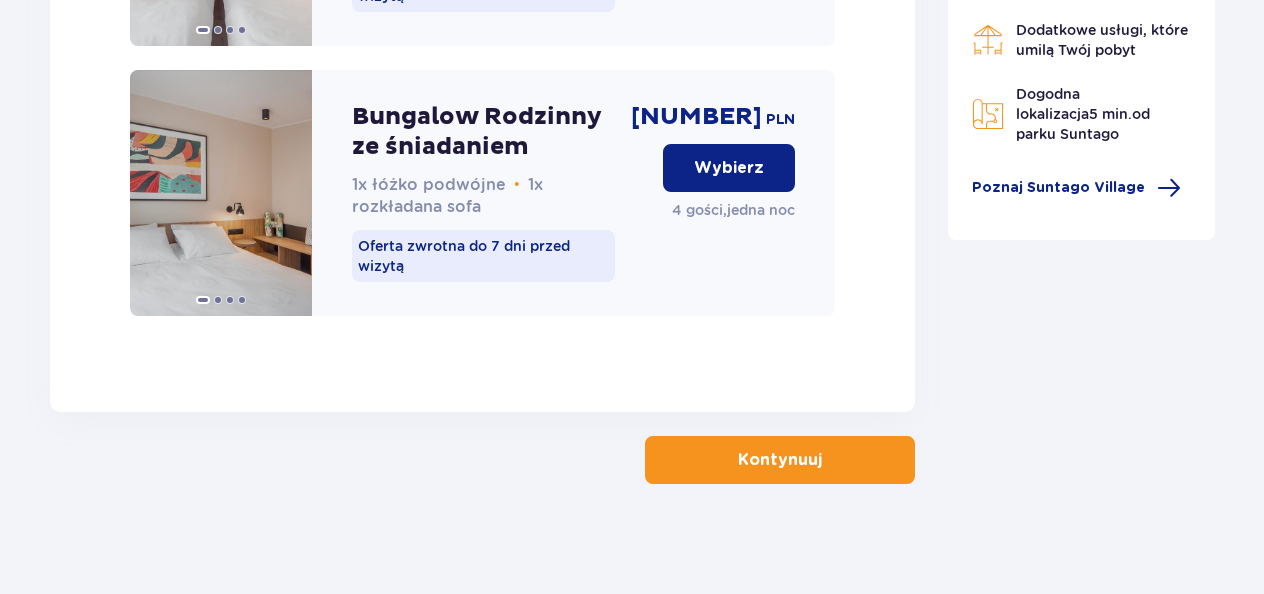 click on "Kontynuuj" at bounding box center [780, 460] 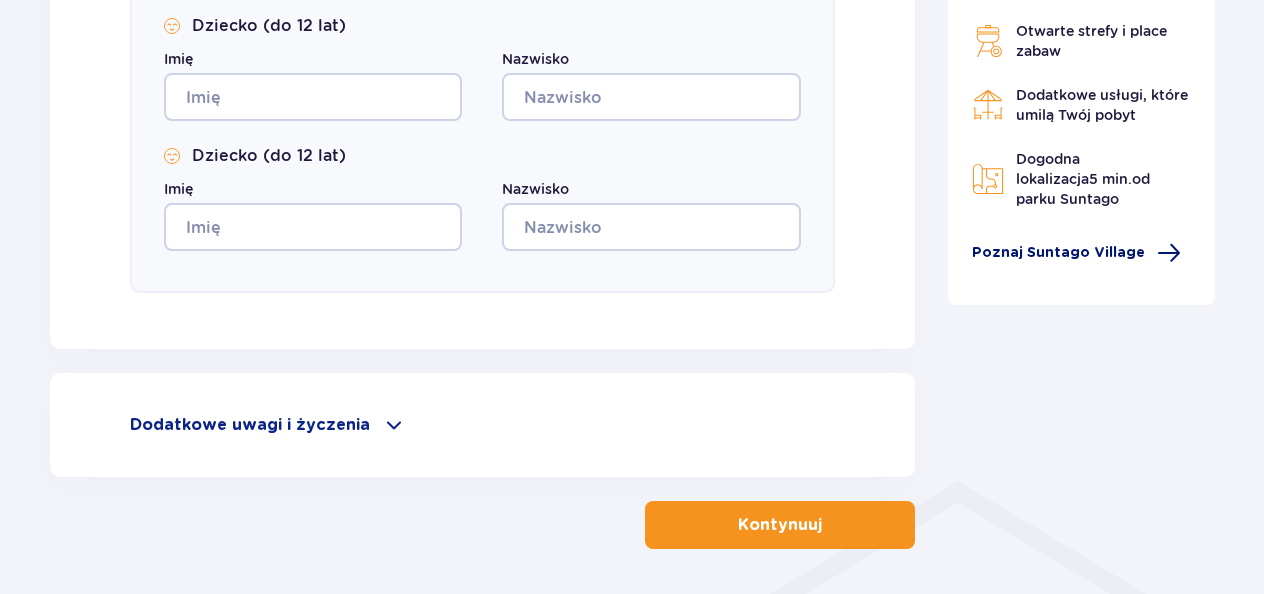 scroll, scrollTop: 1218, scrollLeft: 0, axis: vertical 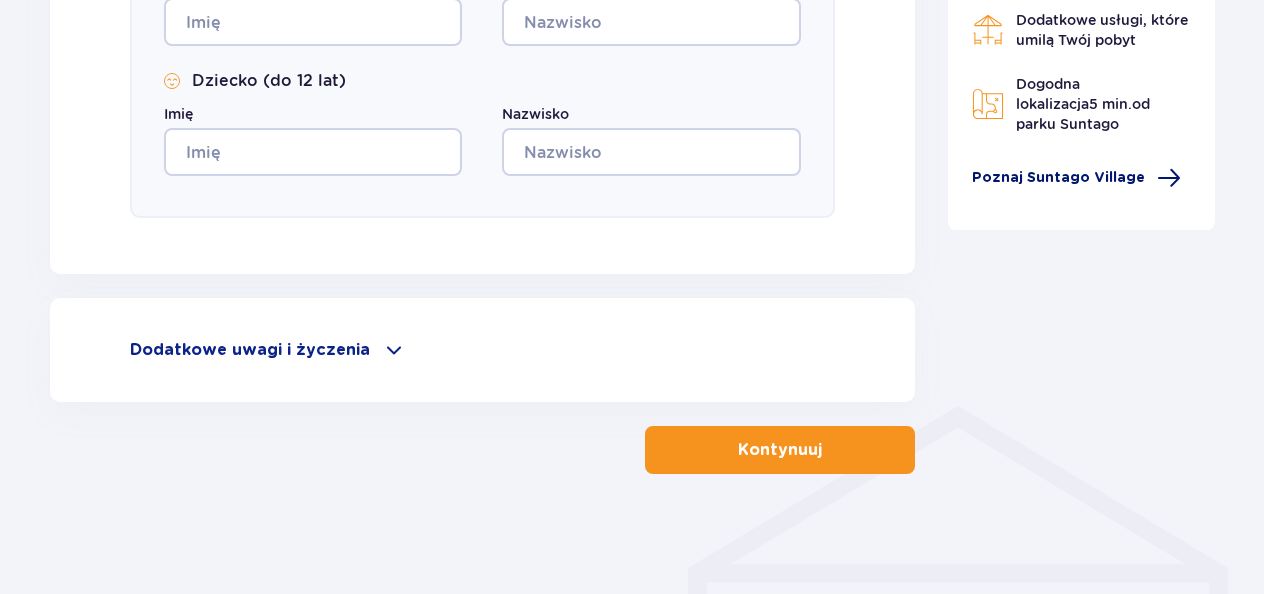 click on "Poznaj Suntago Village" at bounding box center [1058, 178] 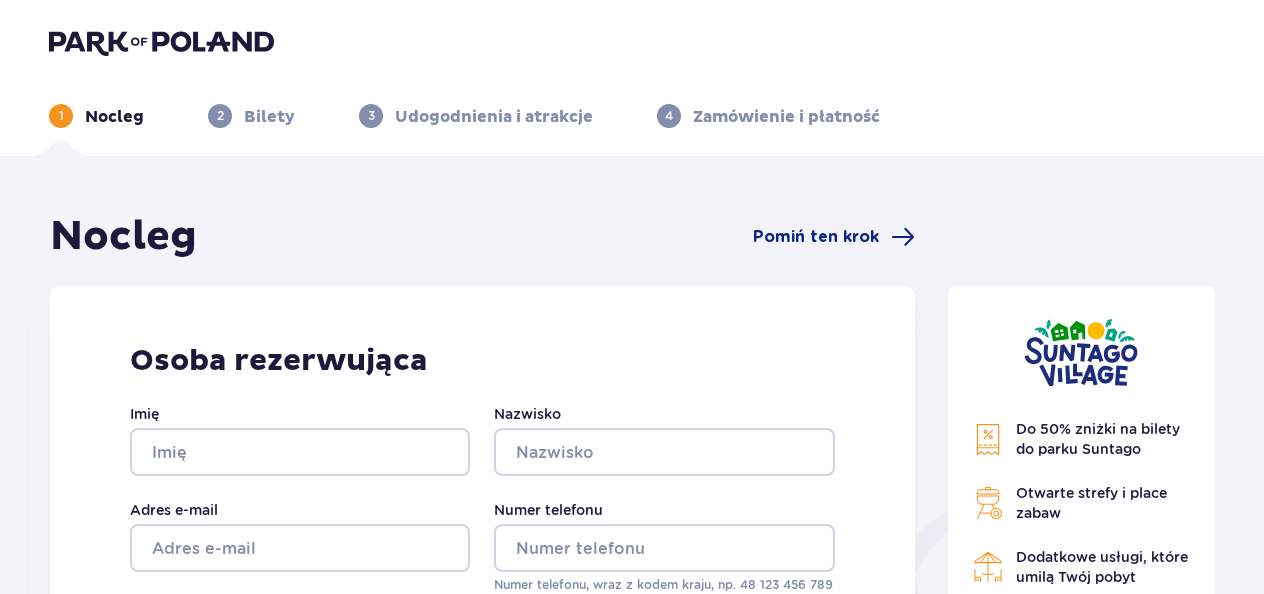 scroll, scrollTop: 97, scrollLeft: 0, axis: vertical 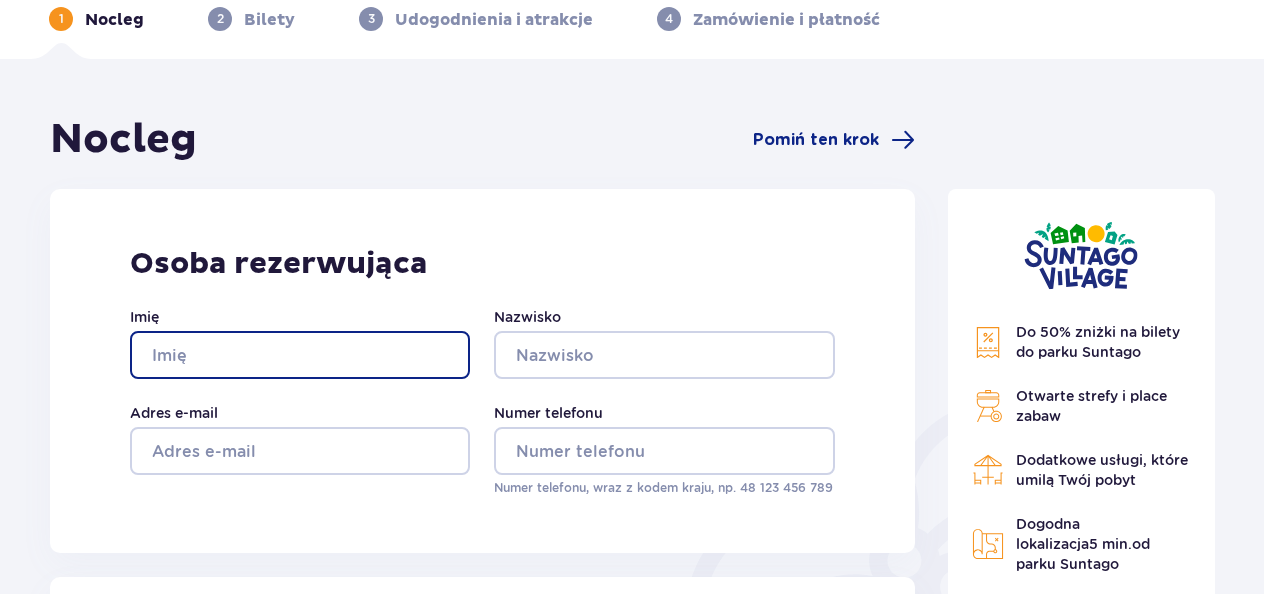 click on "Imię" at bounding box center [300, 355] 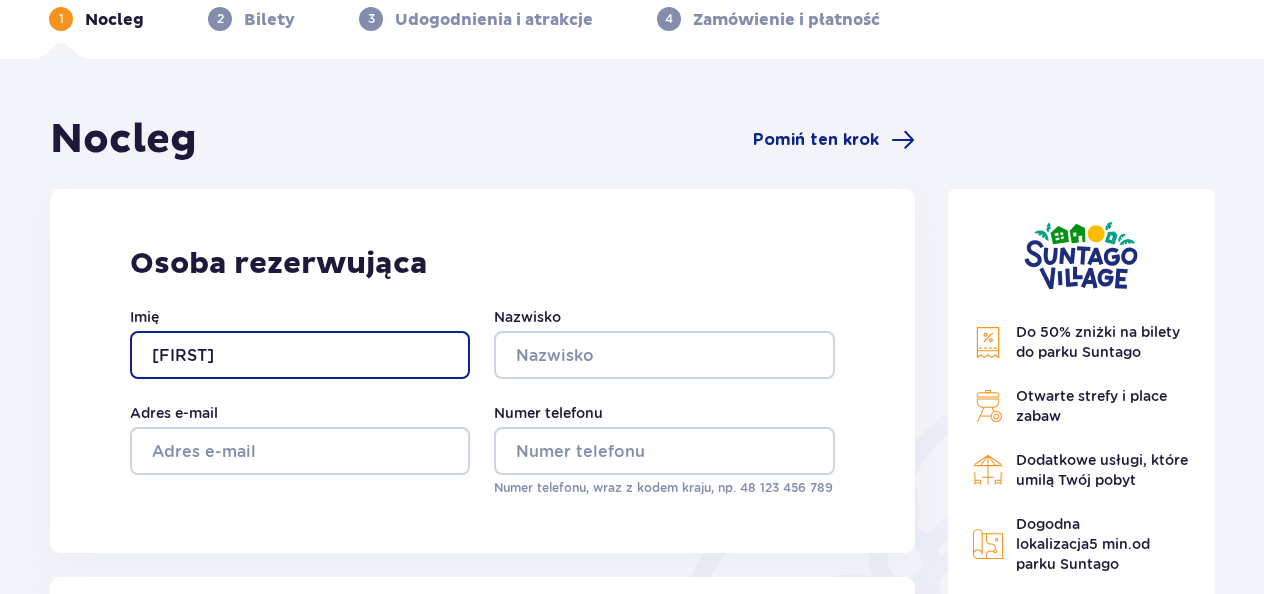 type on "Tomasz" 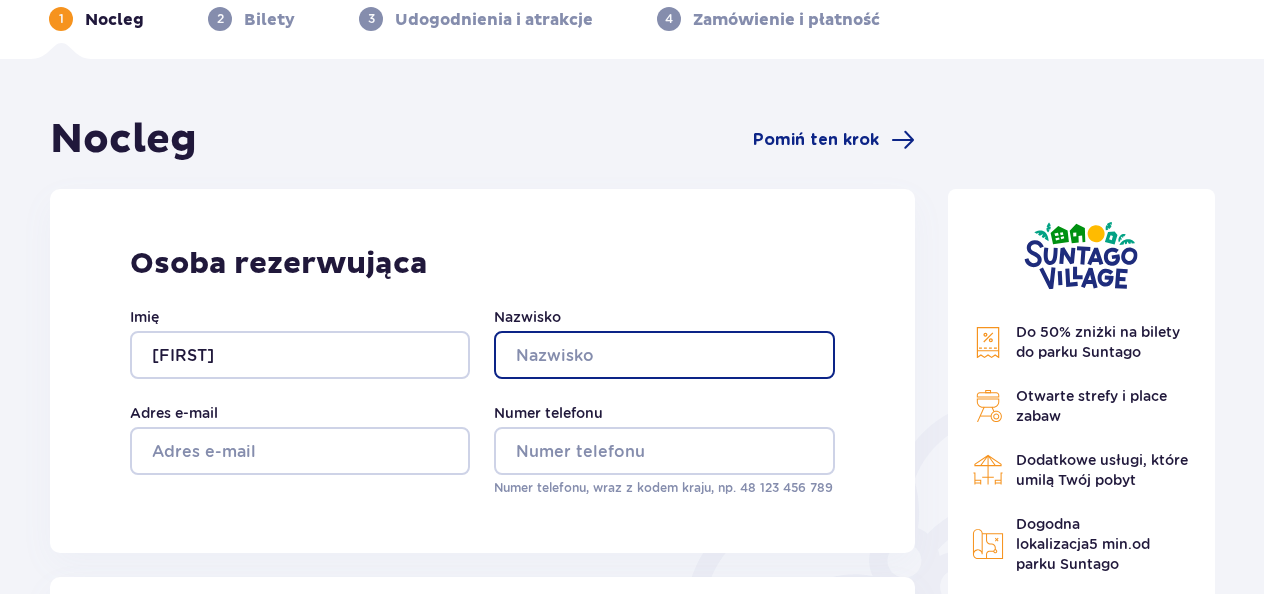 click on "Nazwisko" at bounding box center [664, 355] 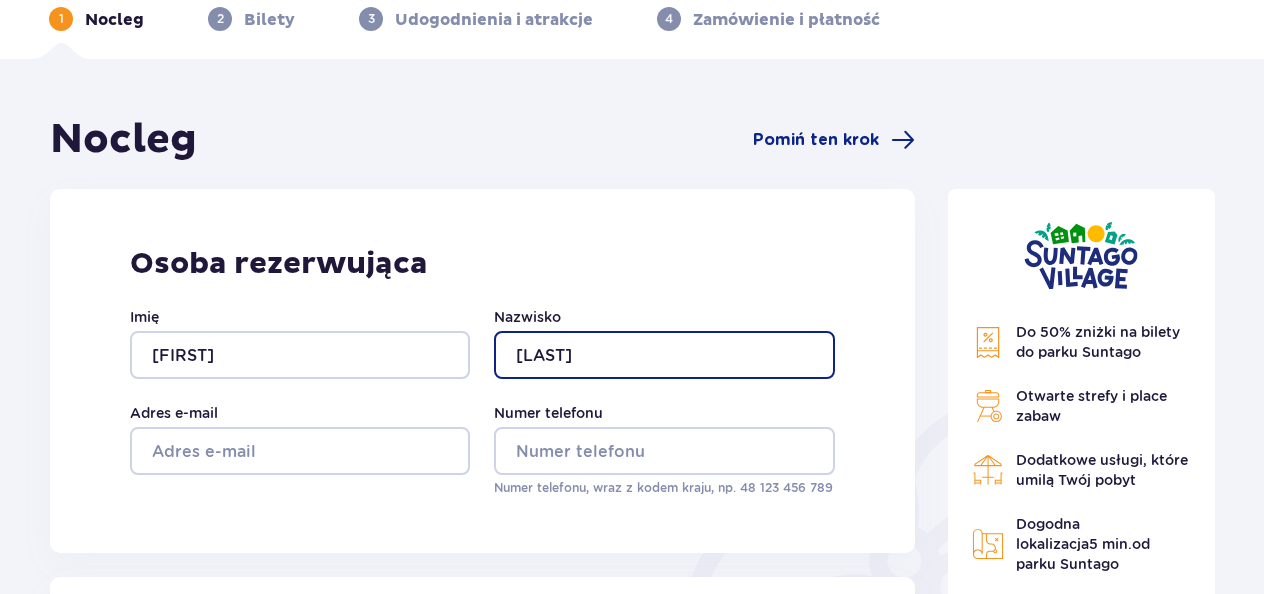 type on "Mazur" 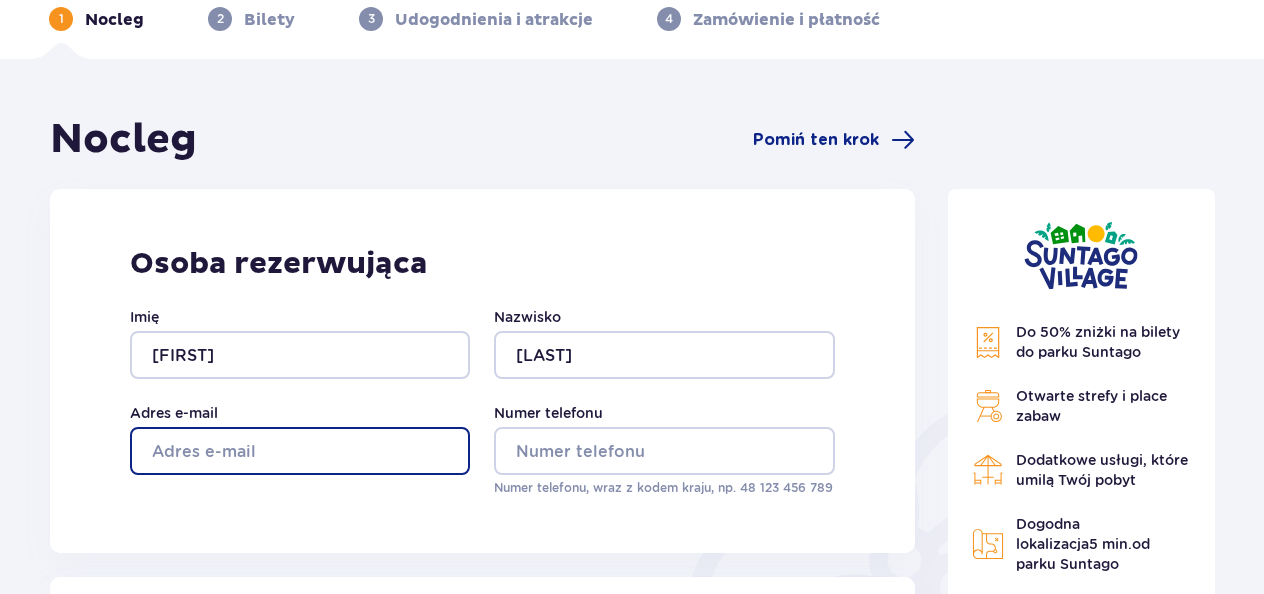 click on "Adres e-mail" at bounding box center [300, 451] 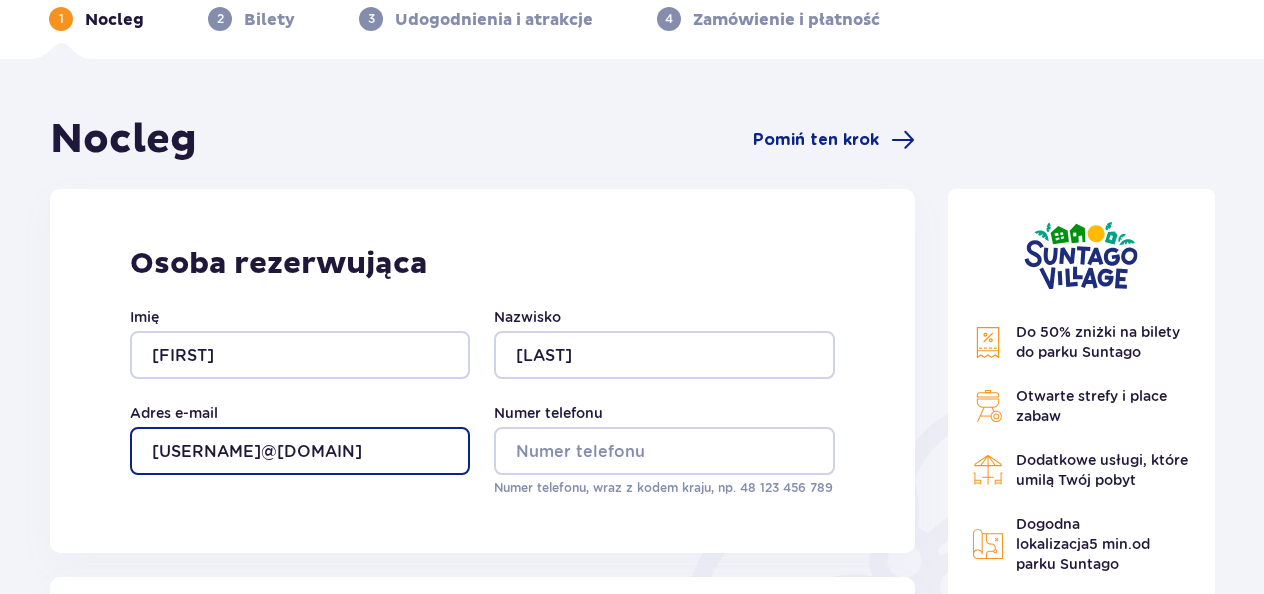 type on "tomaszmazur9@gmail.cpm" 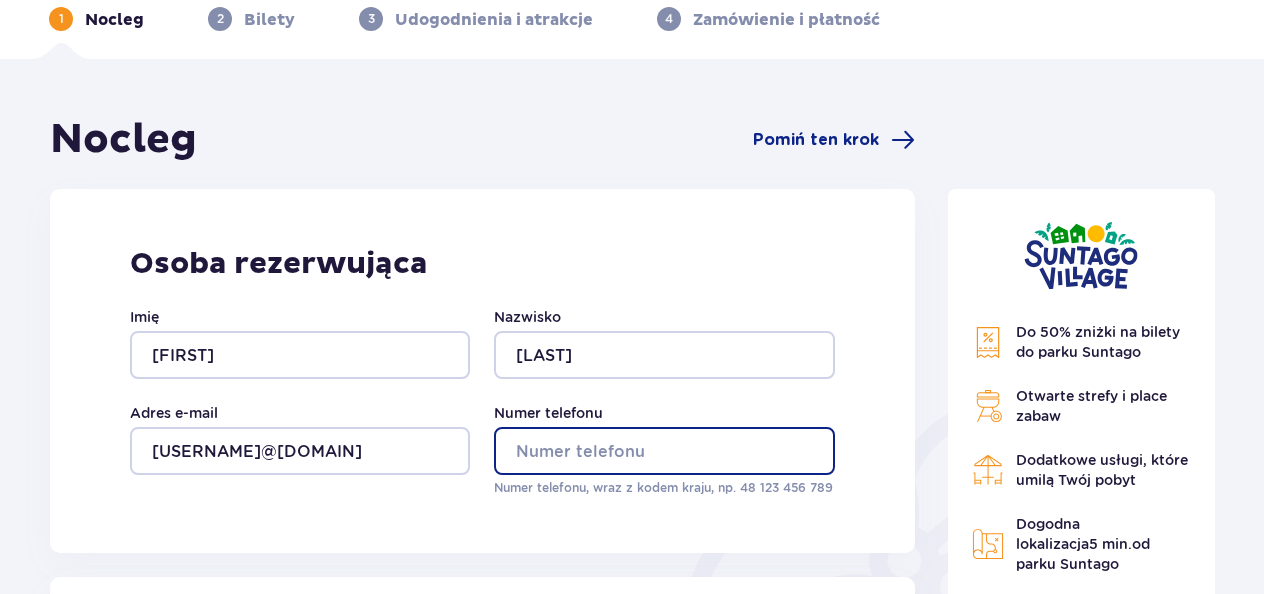 click on "Numer telefonu" at bounding box center (664, 451) 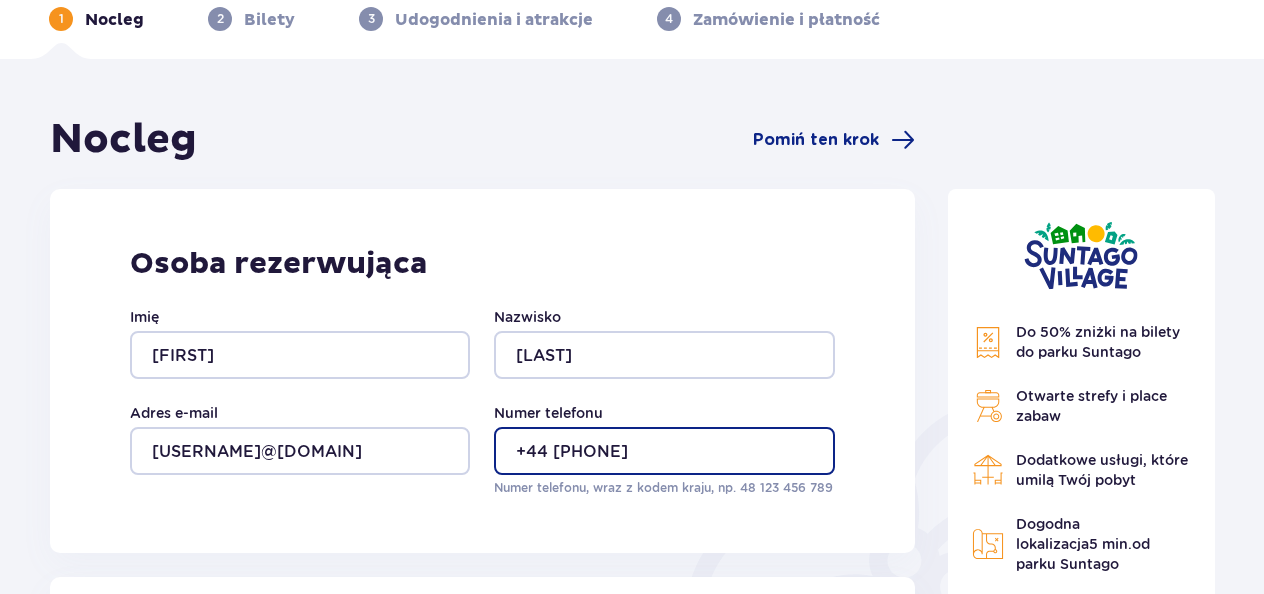 type on "+44 7749 507 319" 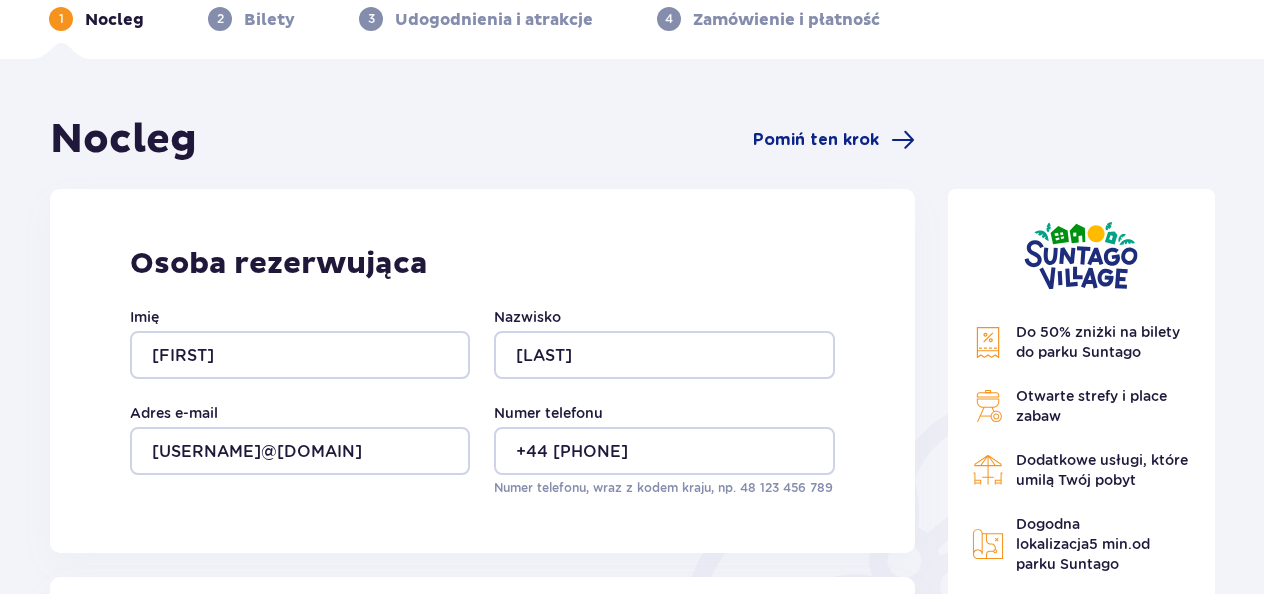 click on "Osoba rezerwująca Imię Tomasz Nazwisko Mazur Adres e-mail tomaszmazur9@gmail.cpm Numer telefonu +44 7749 507 319 Numer telefonu, wraz z kodem kraju, np. 48 ​123 ​456 ​789" at bounding box center [482, 371] 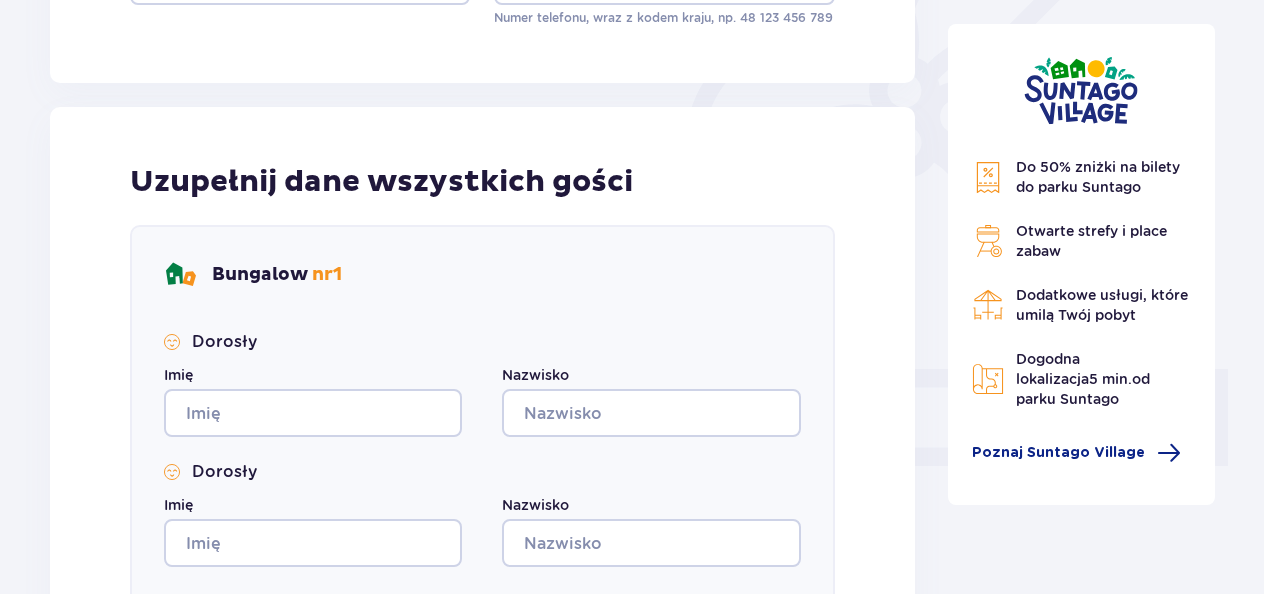 scroll, scrollTop: 569, scrollLeft: 0, axis: vertical 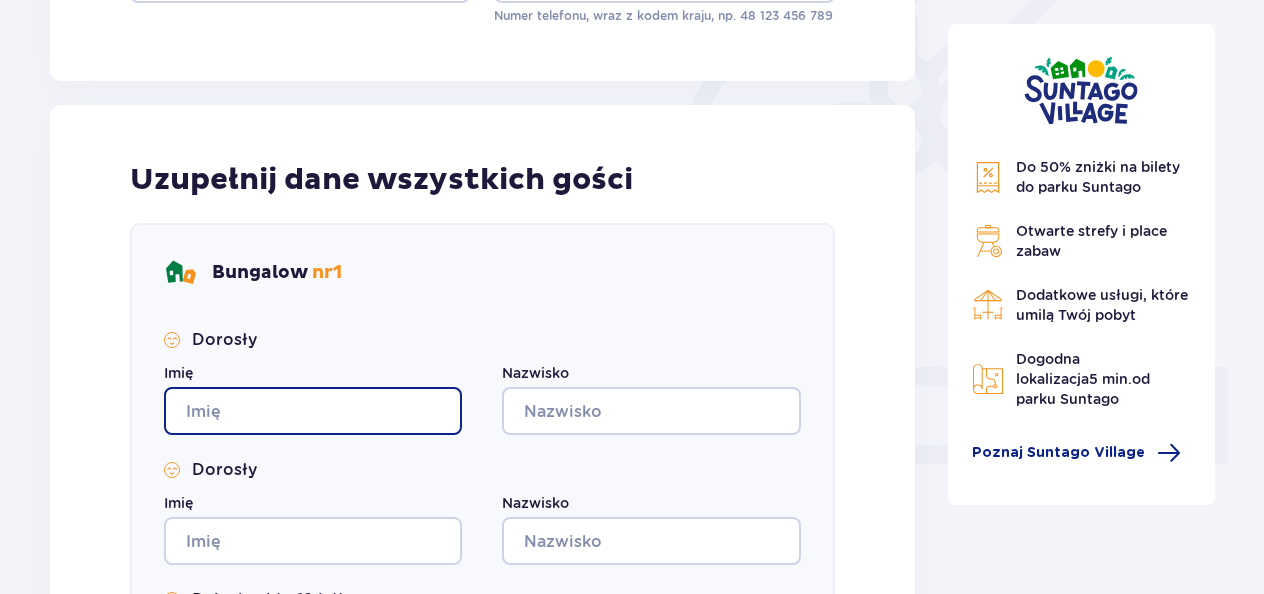 click on "Imię" at bounding box center (313, 411) 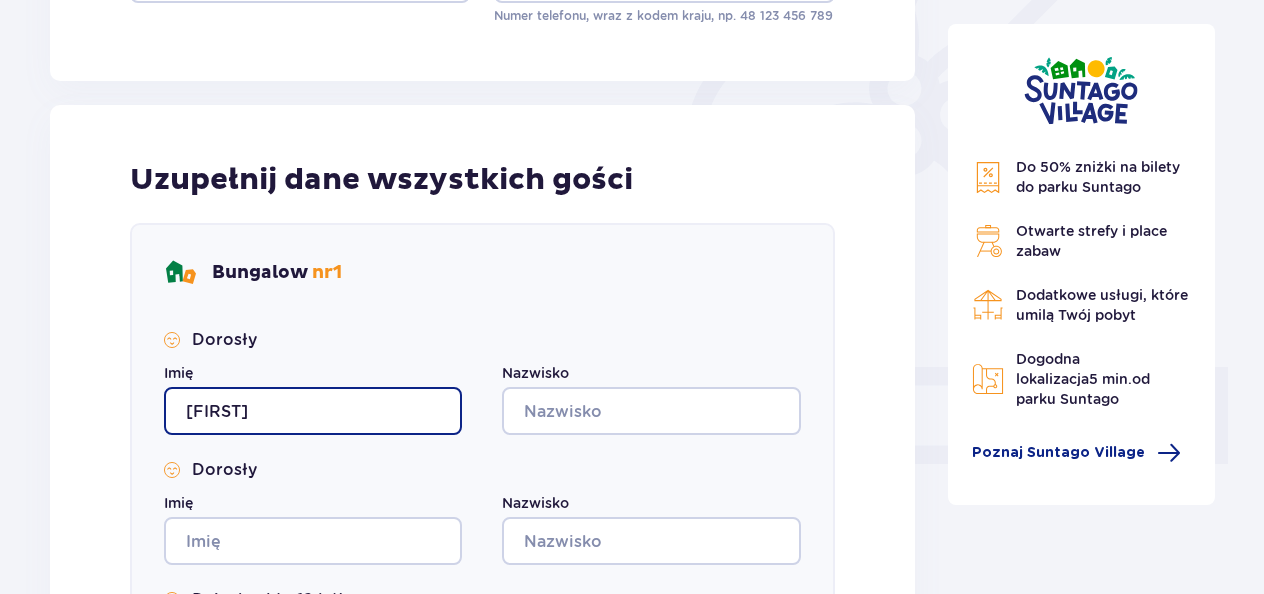 type on "Tomasz" 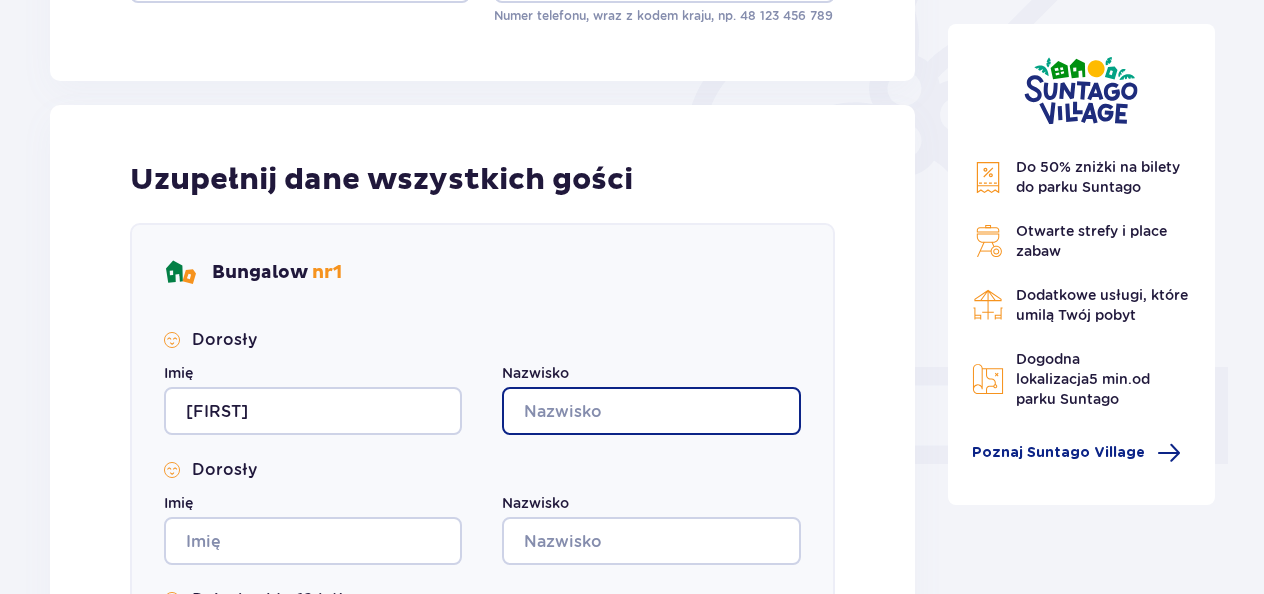click on "Nazwisko" at bounding box center [651, 411] 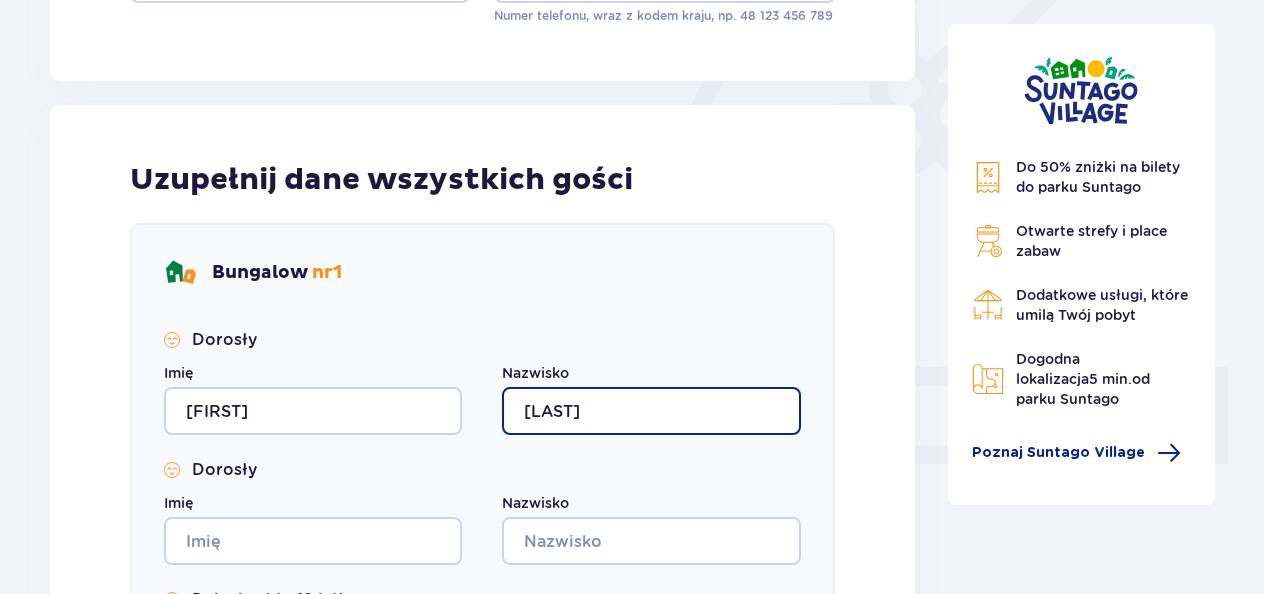 type on "Mazur" 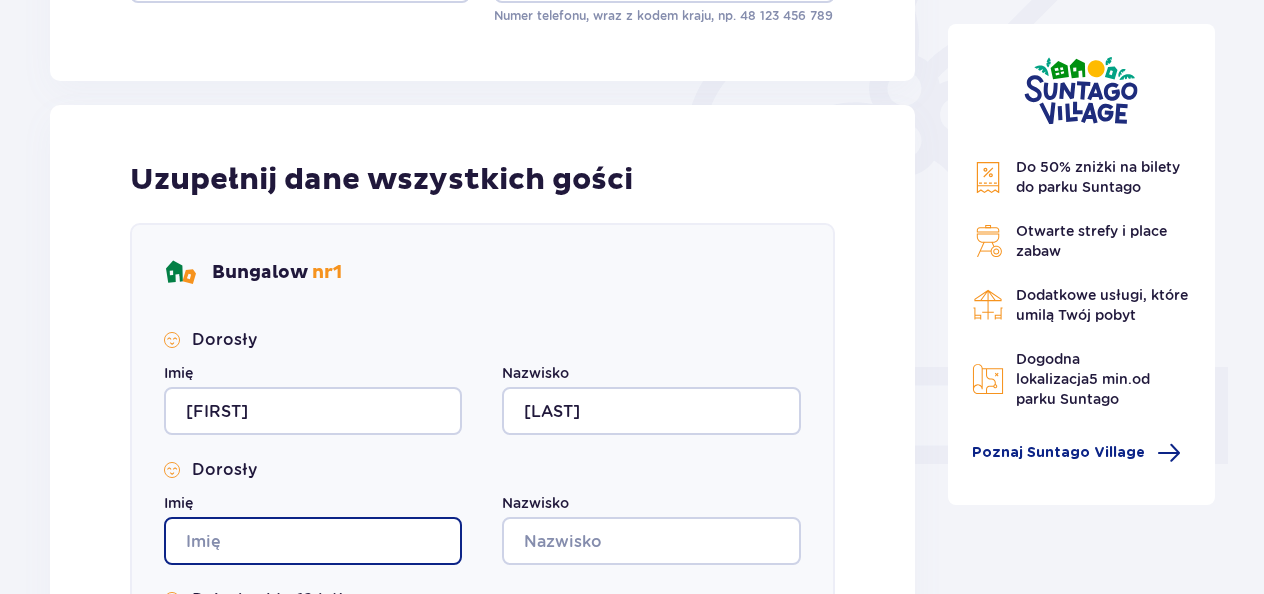 click on "Imię" at bounding box center [313, 541] 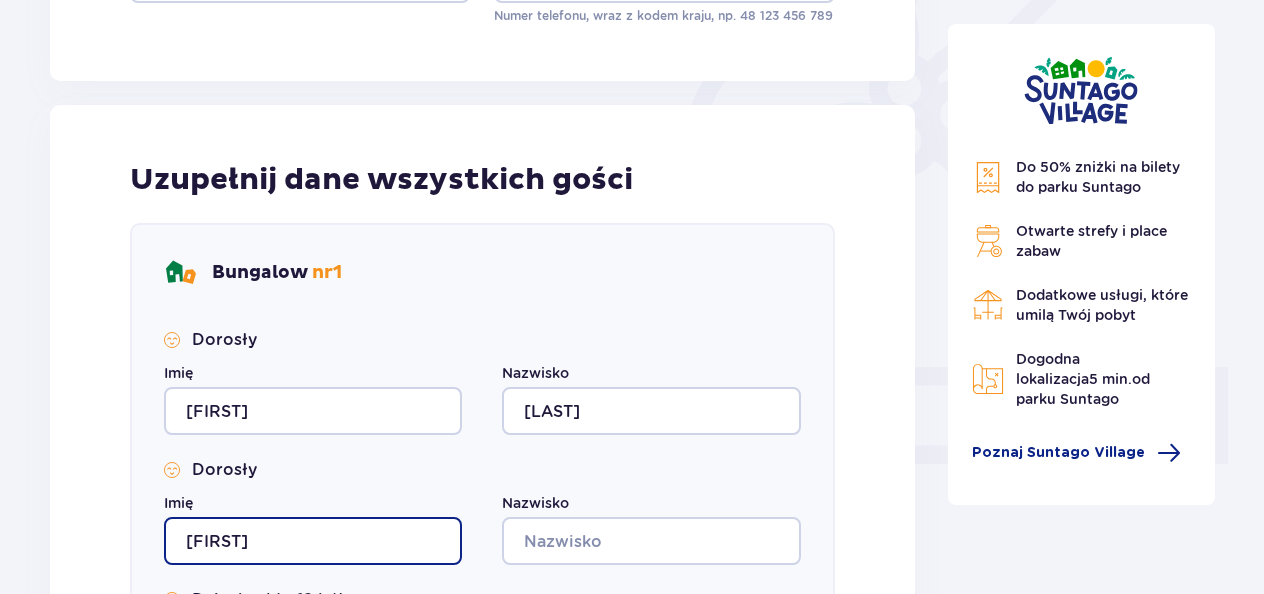 type on "Ada" 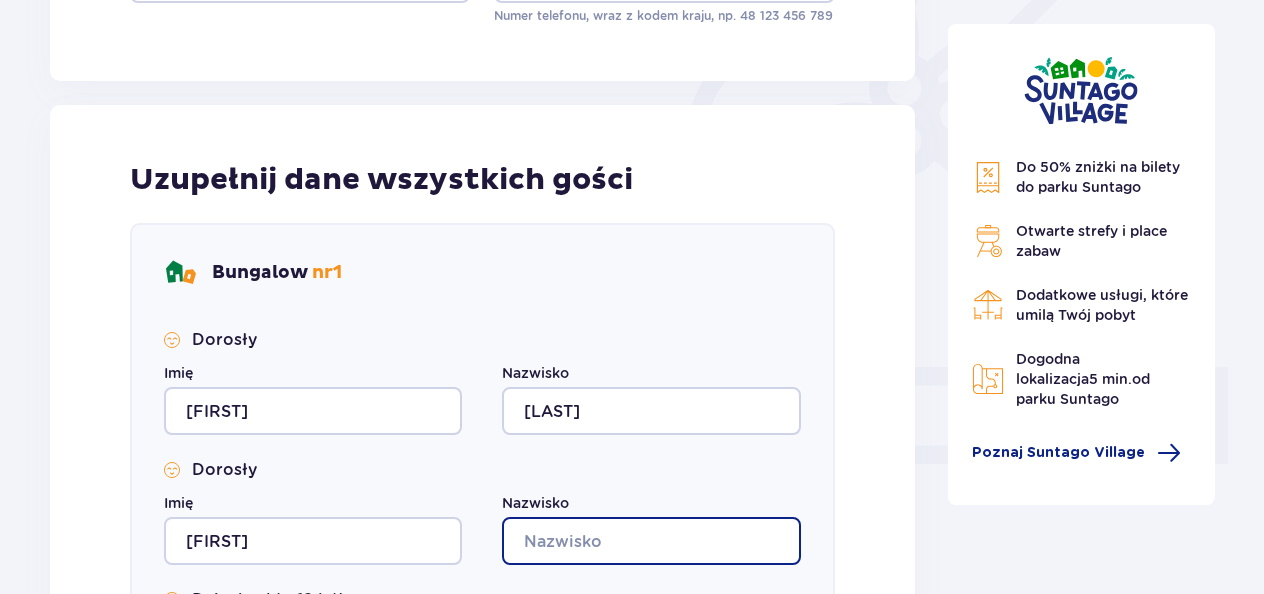 click on "Nazwisko" at bounding box center (651, 541) 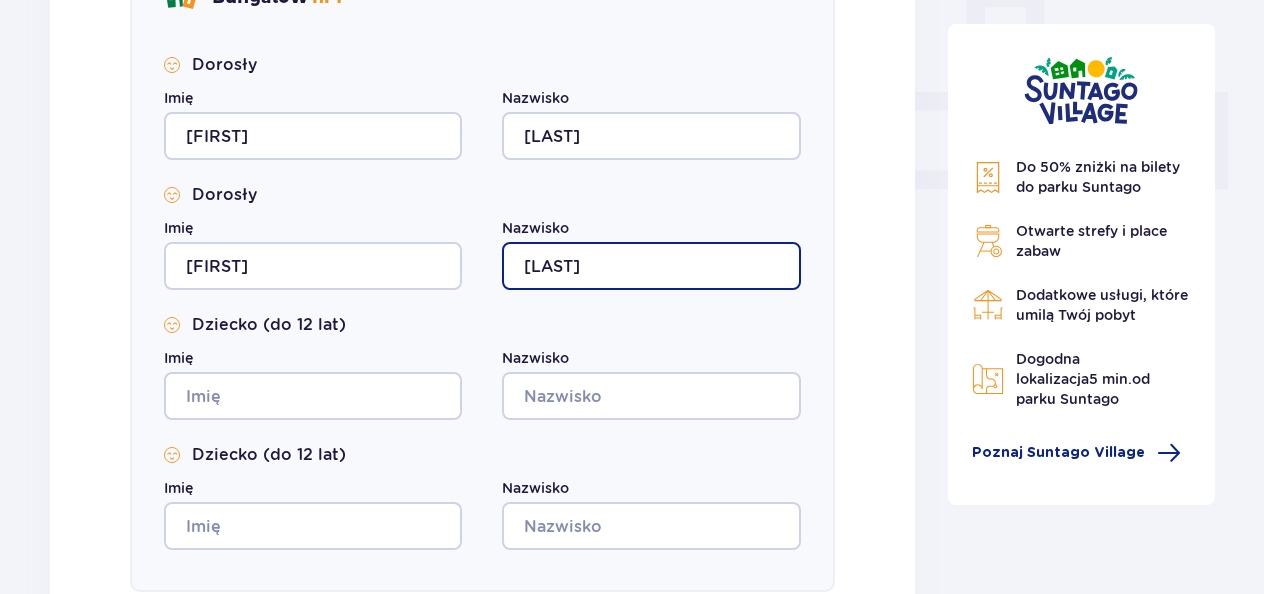 scroll, scrollTop: 845, scrollLeft: 0, axis: vertical 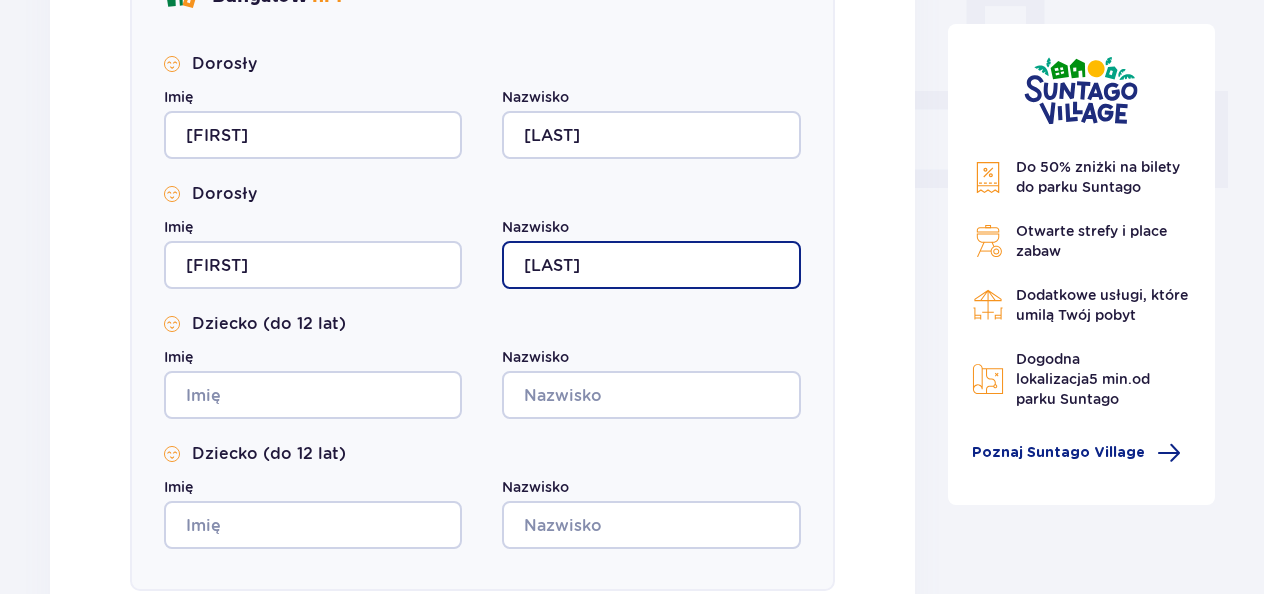 type on "Mazur" 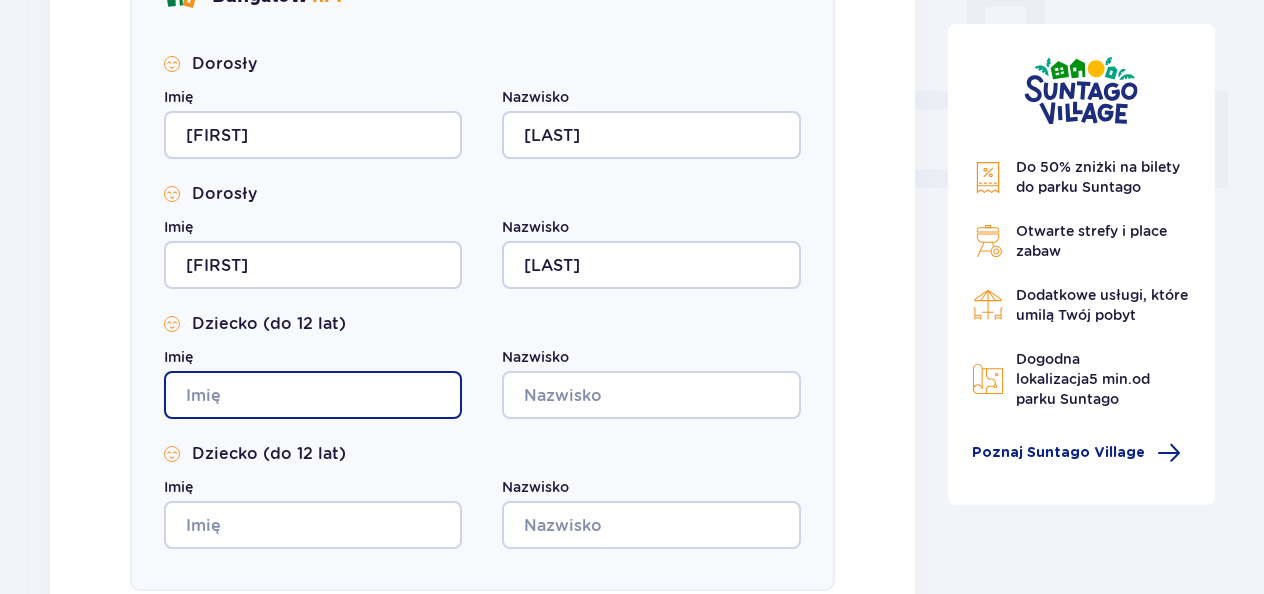 click on "Imię" at bounding box center [313, 395] 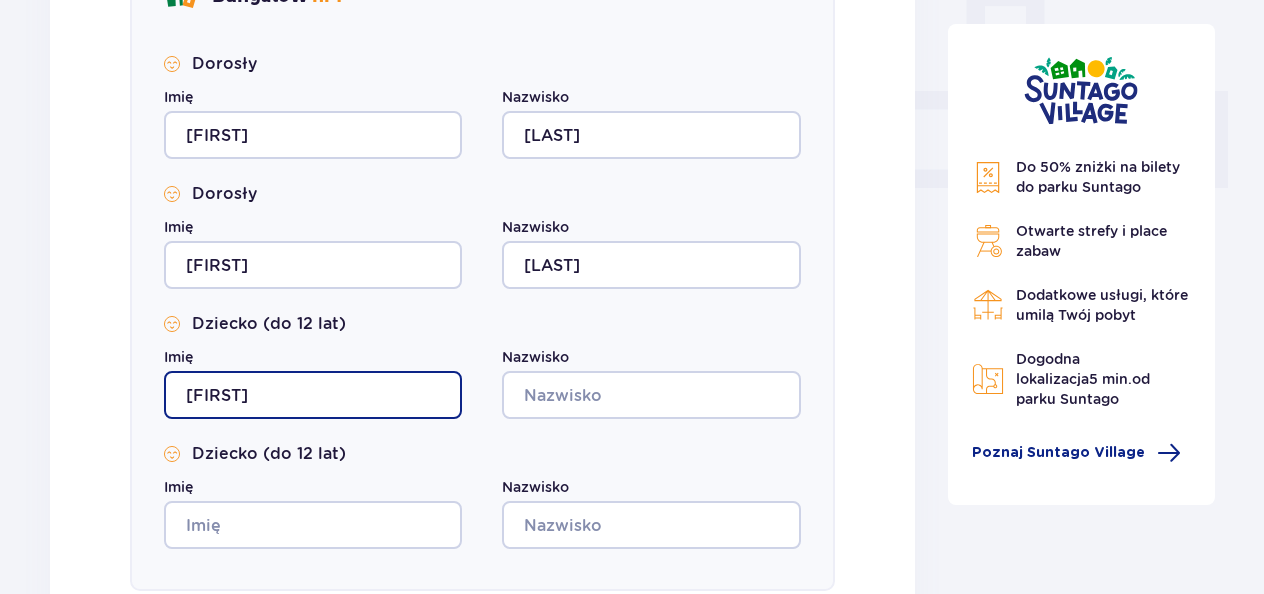 type on "Arabella" 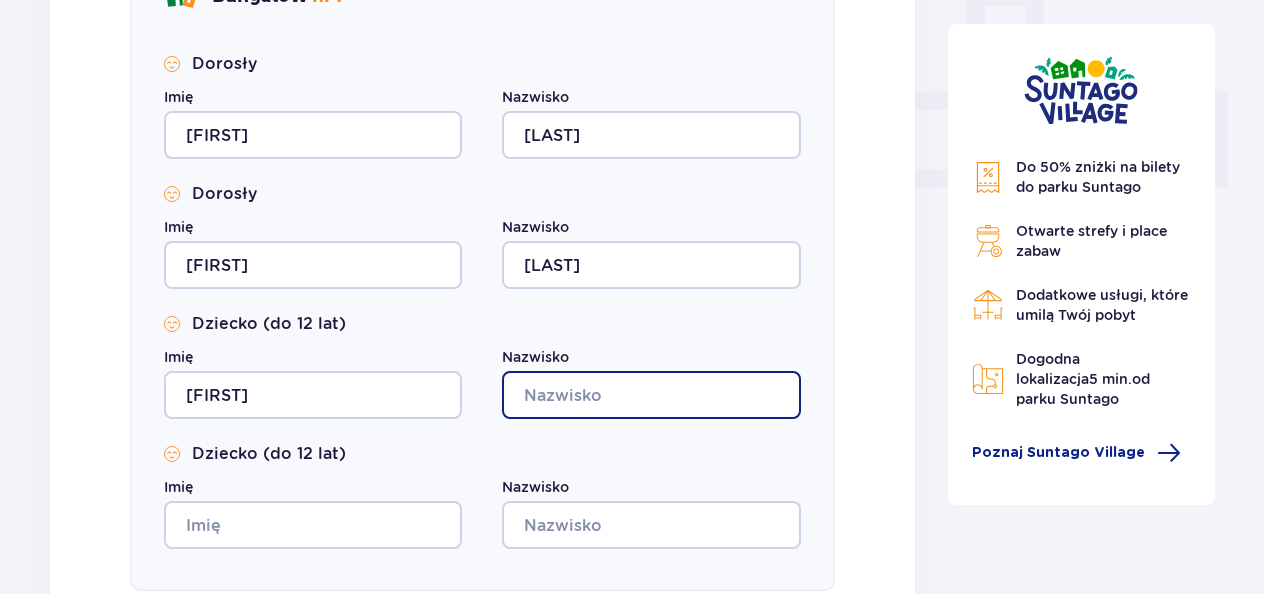 click on "Nazwisko" at bounding box center [651, 395] 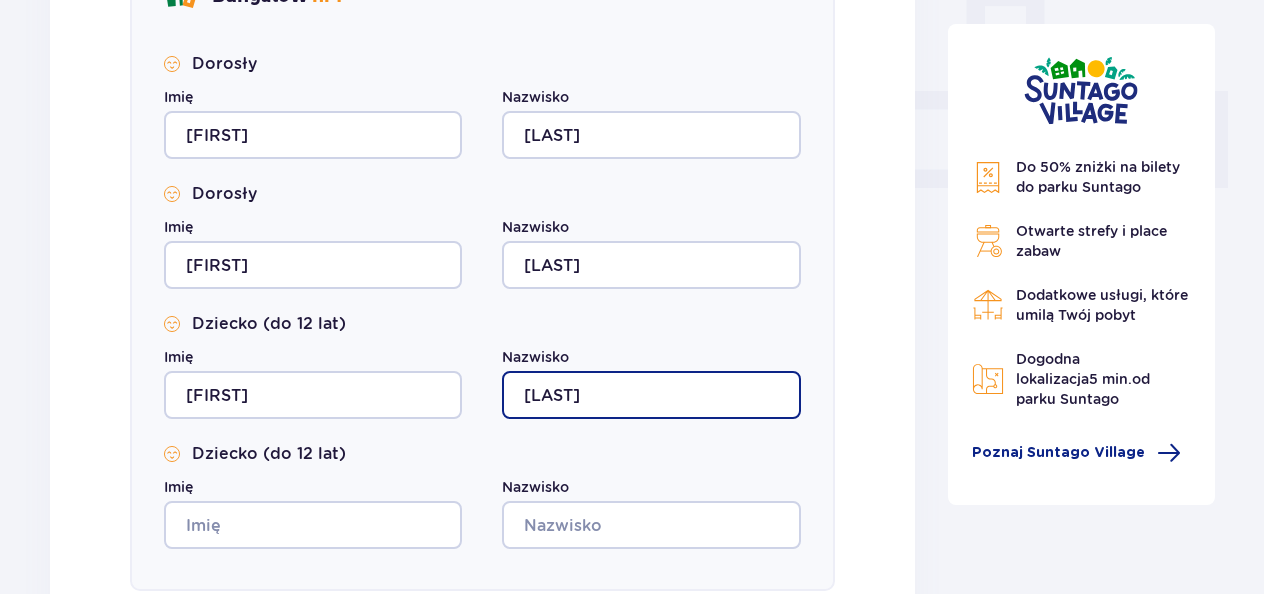 type on "Mazur" 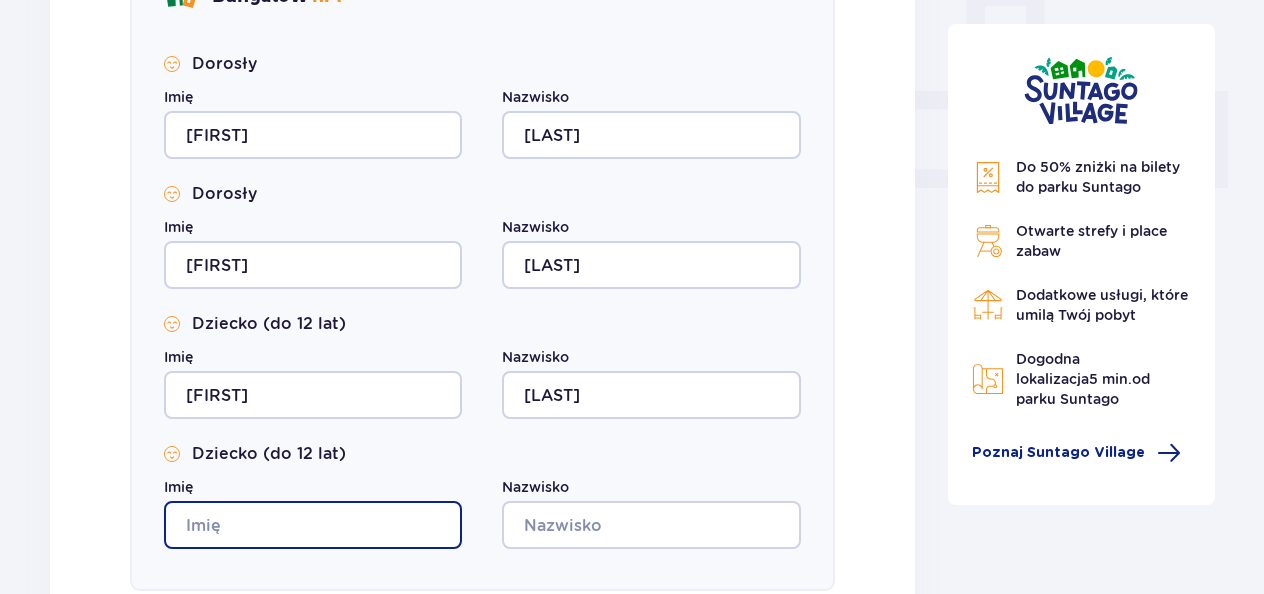 click on "Imię" at bounding box center (313, 525) 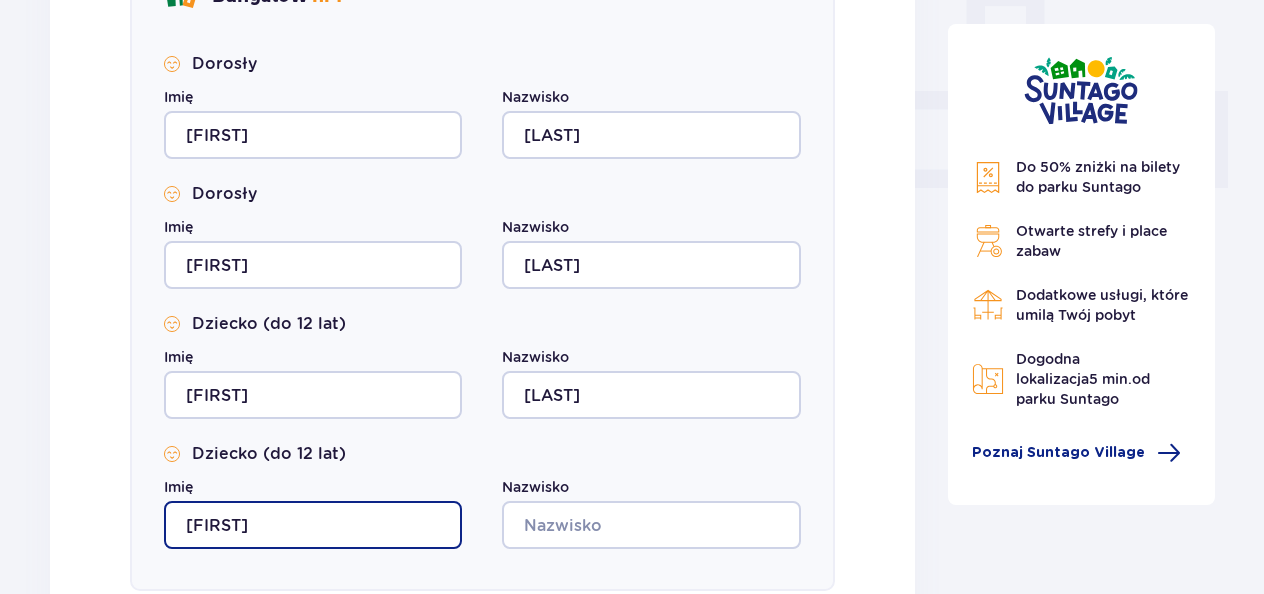 type on "Bianka" 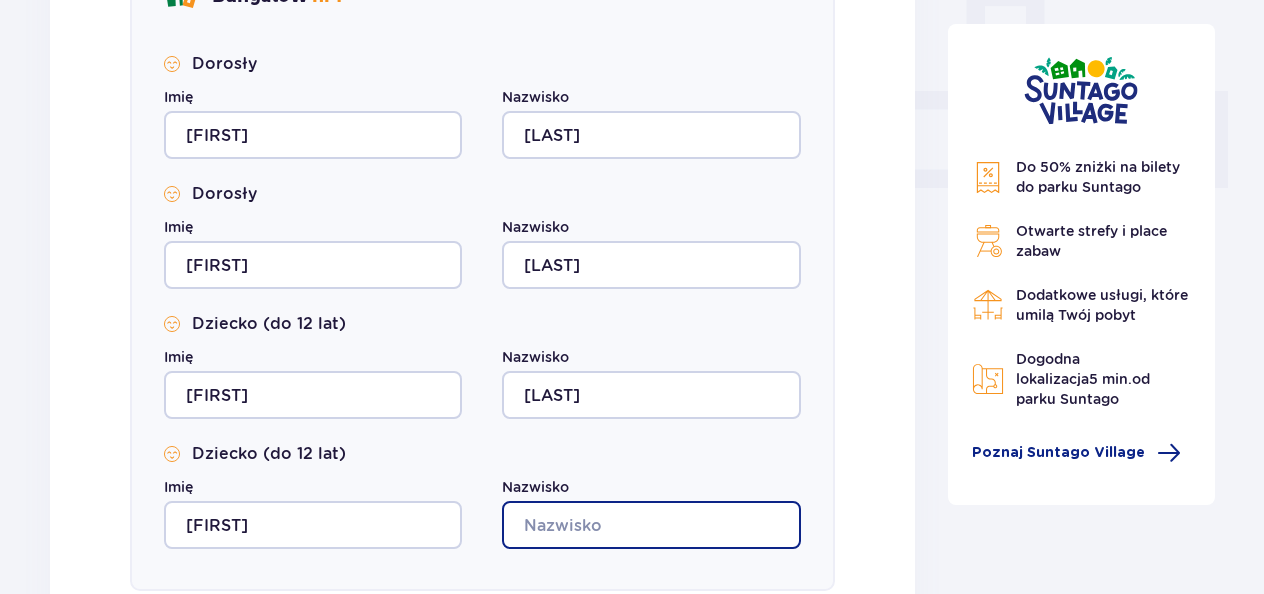 click on "Nazwisko" at bounding box center (651, 525) 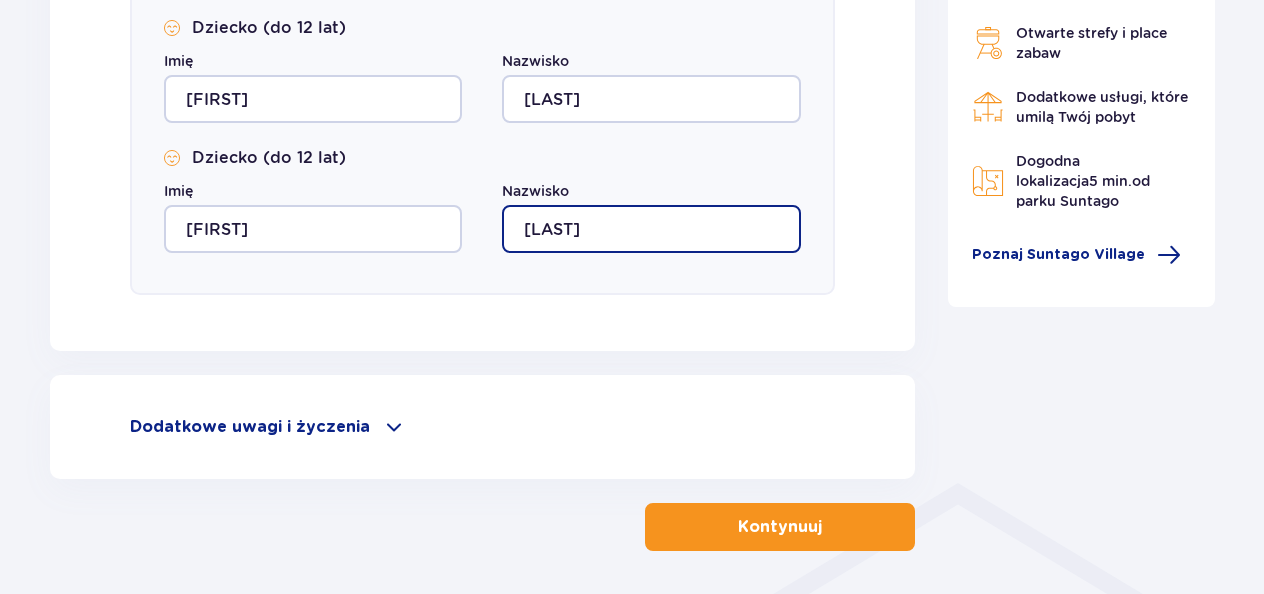scroll, scrollTop: 1149, scrollLeft: 0, axis: vertical 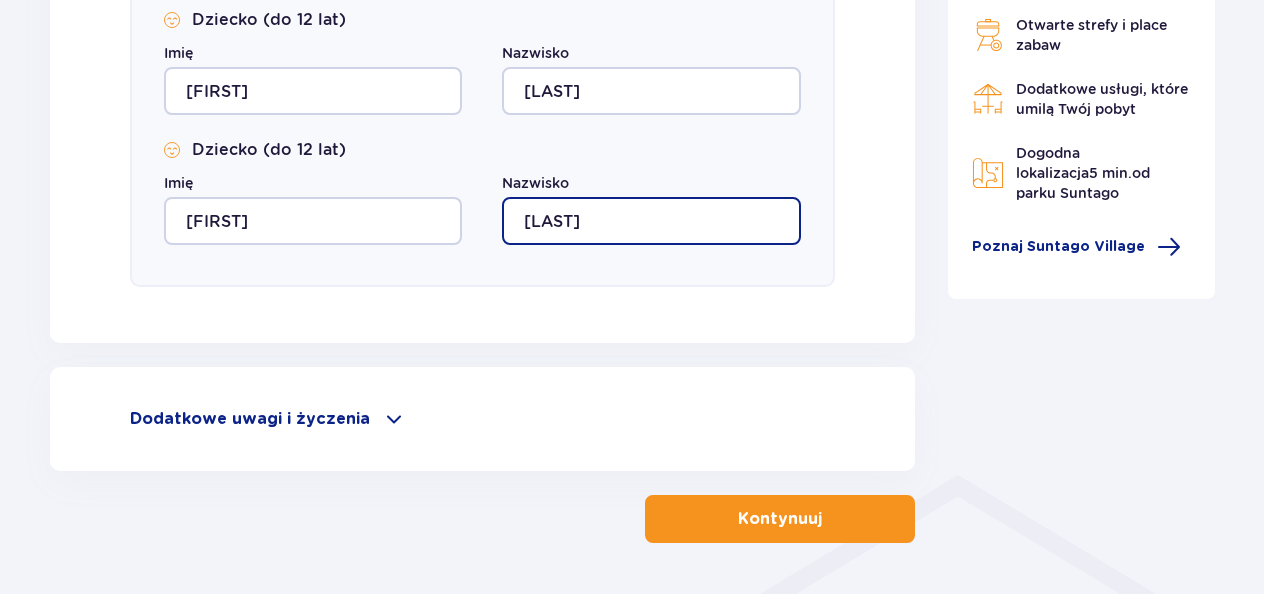 type on "Mazur" 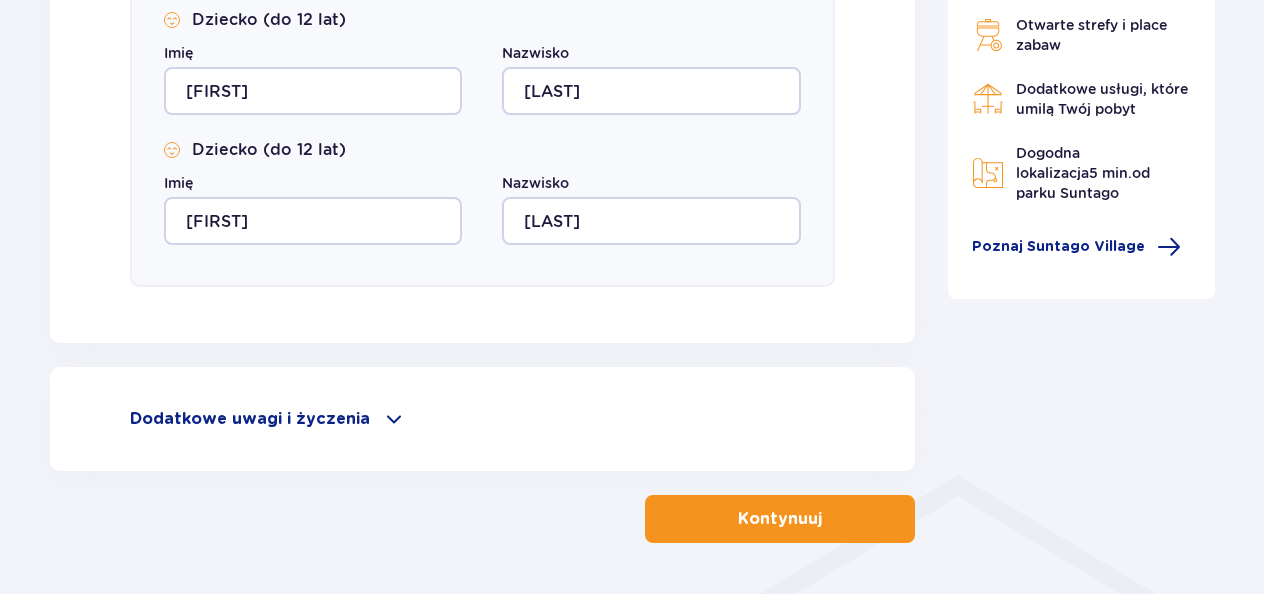 click on "Kontynuuj" at bounding box center [780, 519] 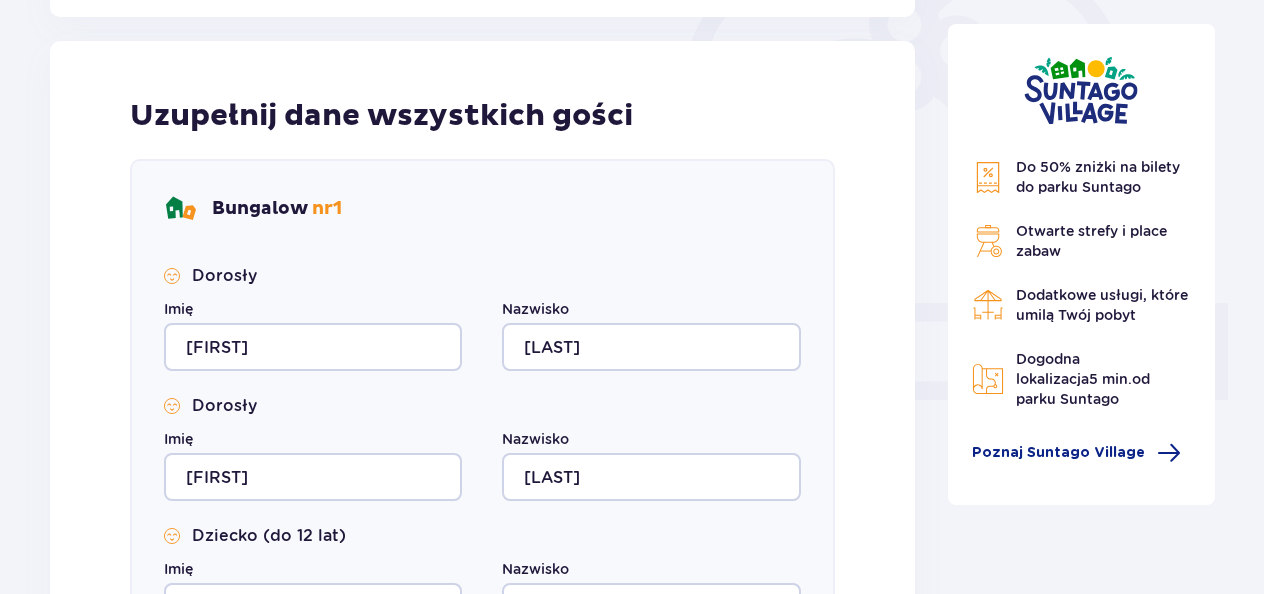 scroll, scrollTop: 632, scrollLeft: 0, axis: vertical 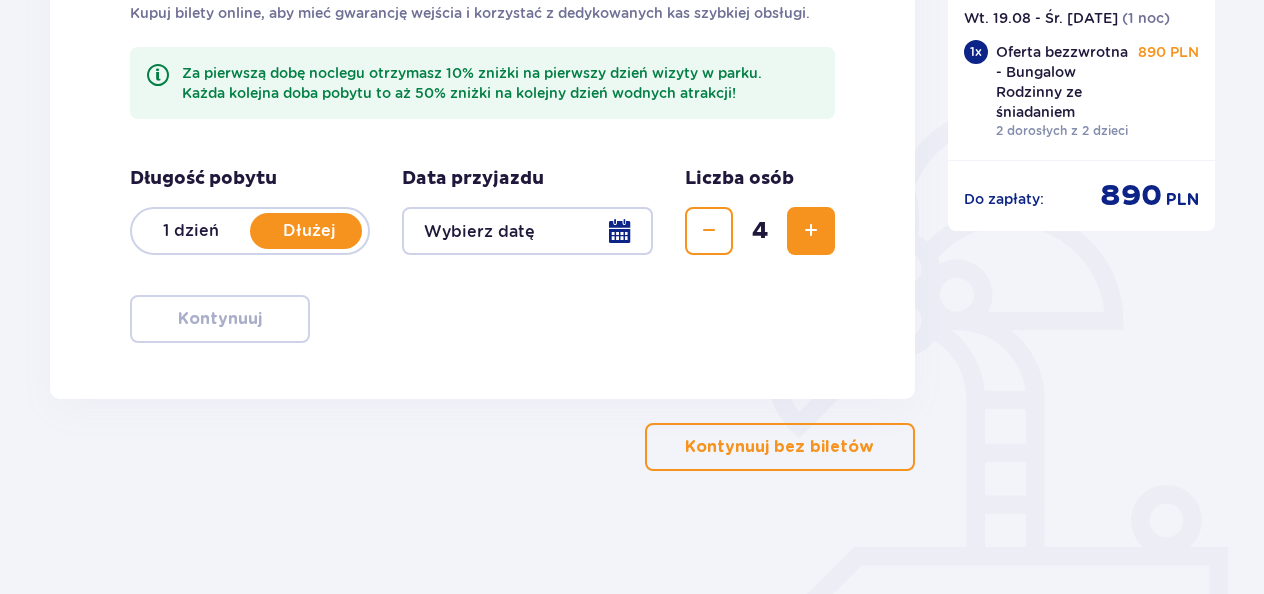 click at bounding box center (527, 231) 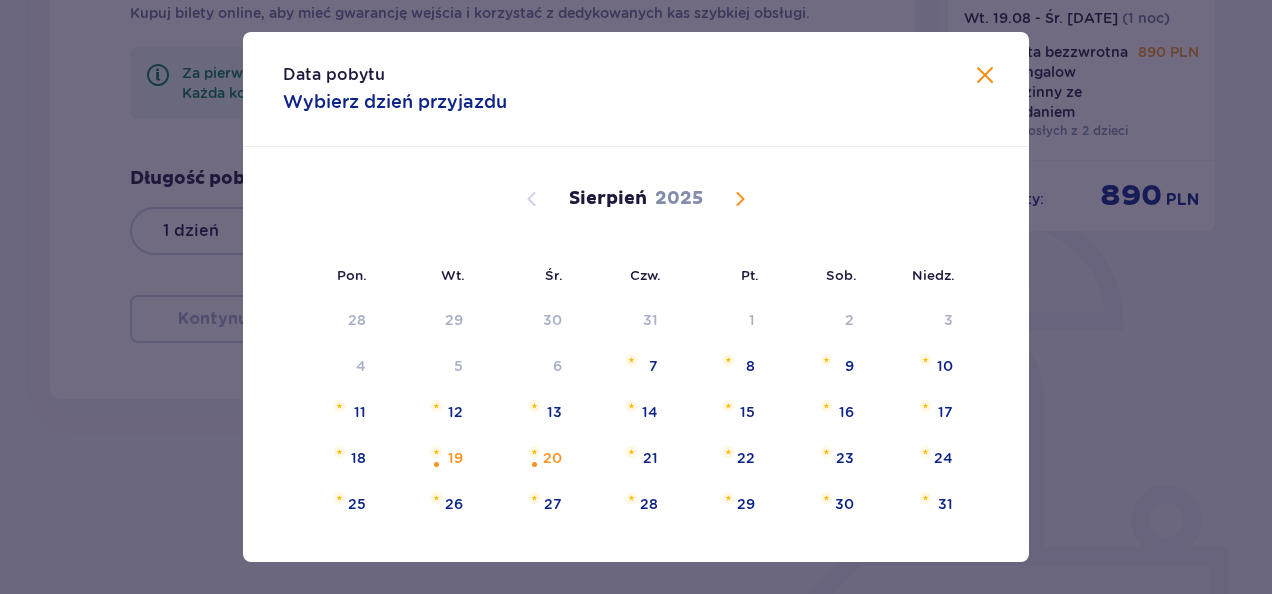click at bounding box center (985, 76) 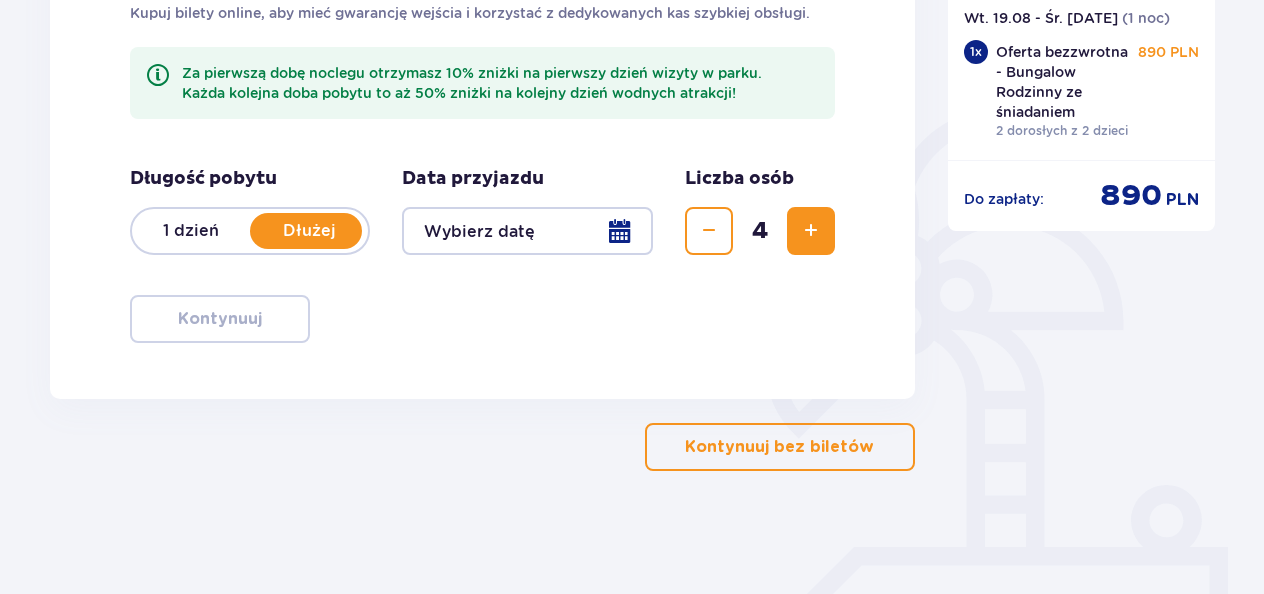 drag, startPoint x: 704, startPoint y: 441, endPoint x: 232, endPoint y: 350, distance: 480.6922 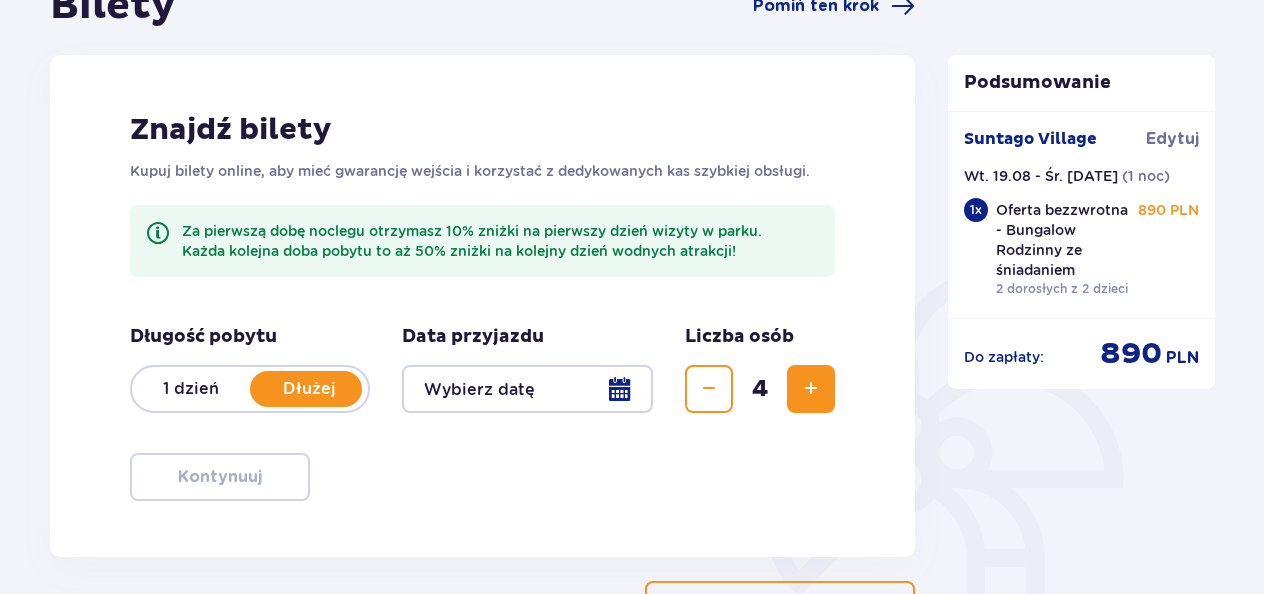 scroll, scrollTop: 262, scrollLeft: 0, axis: vertical 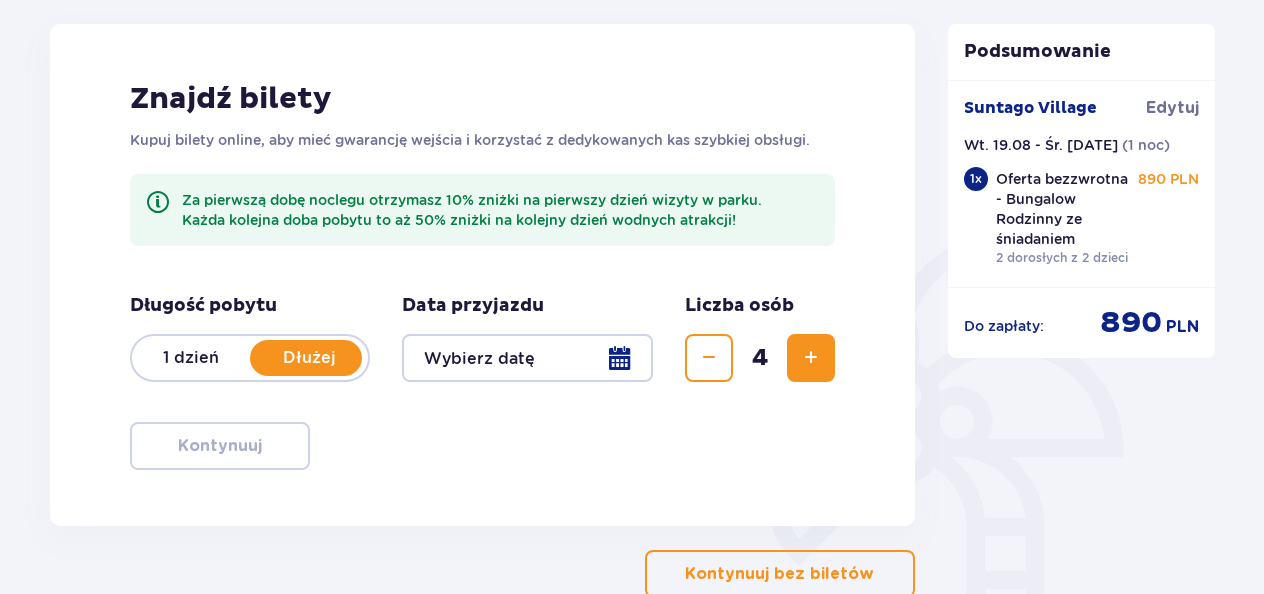 click at bounding box center [527, 358] 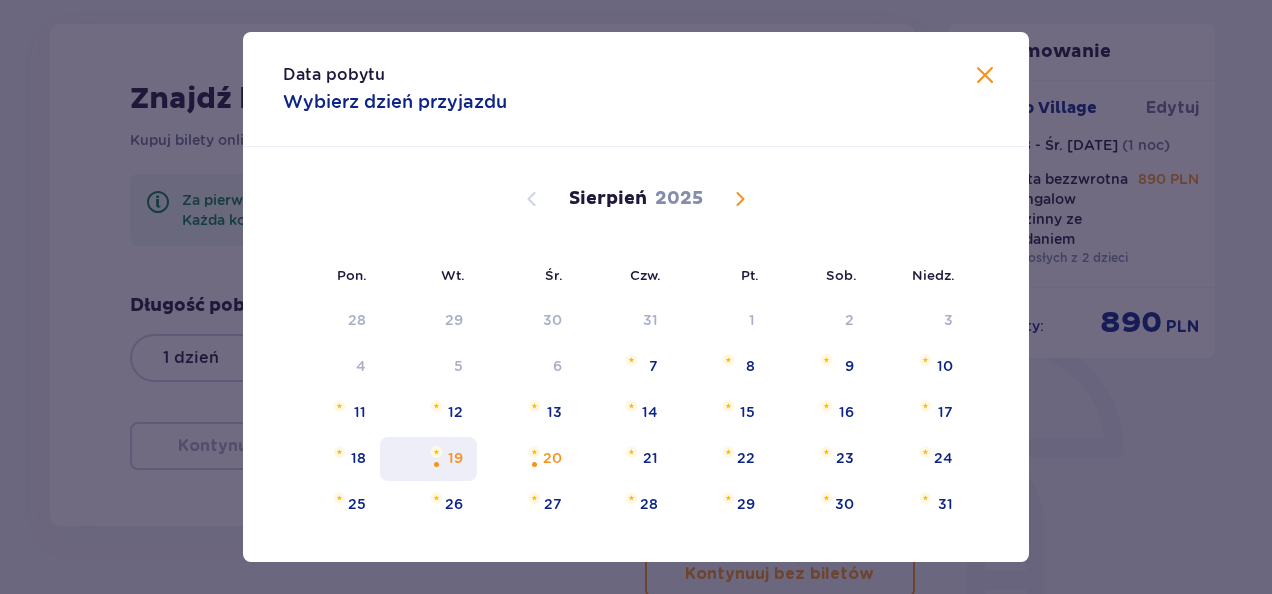 click on "19" at bounding box center [455, 458] 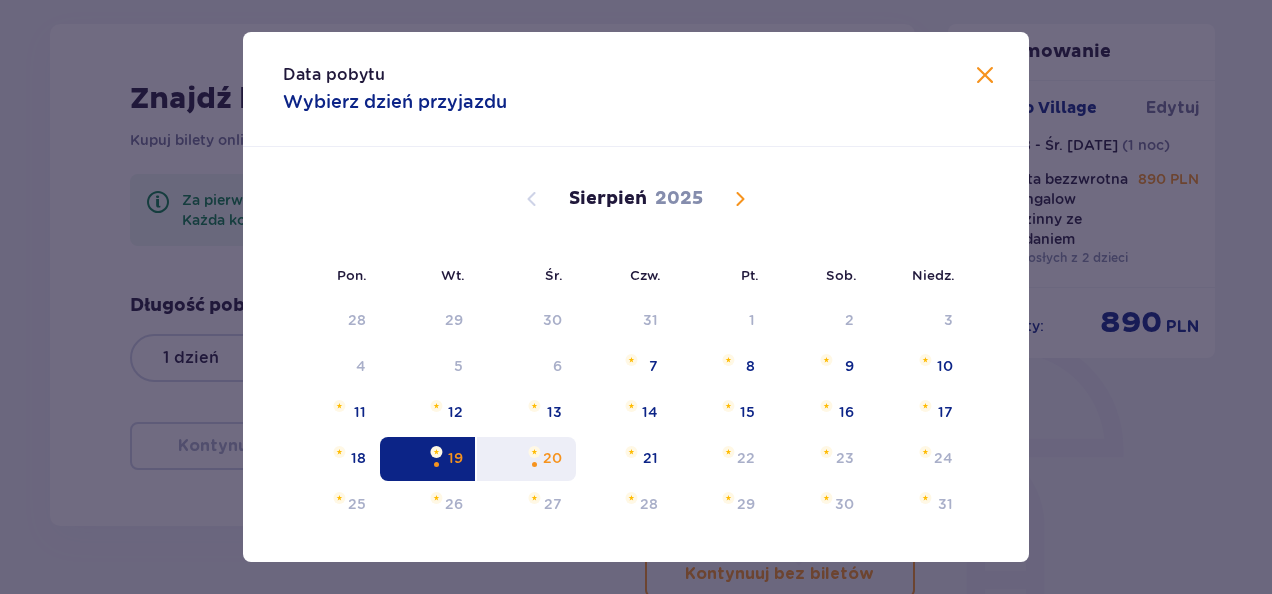 click at bounding box center [534, 464] 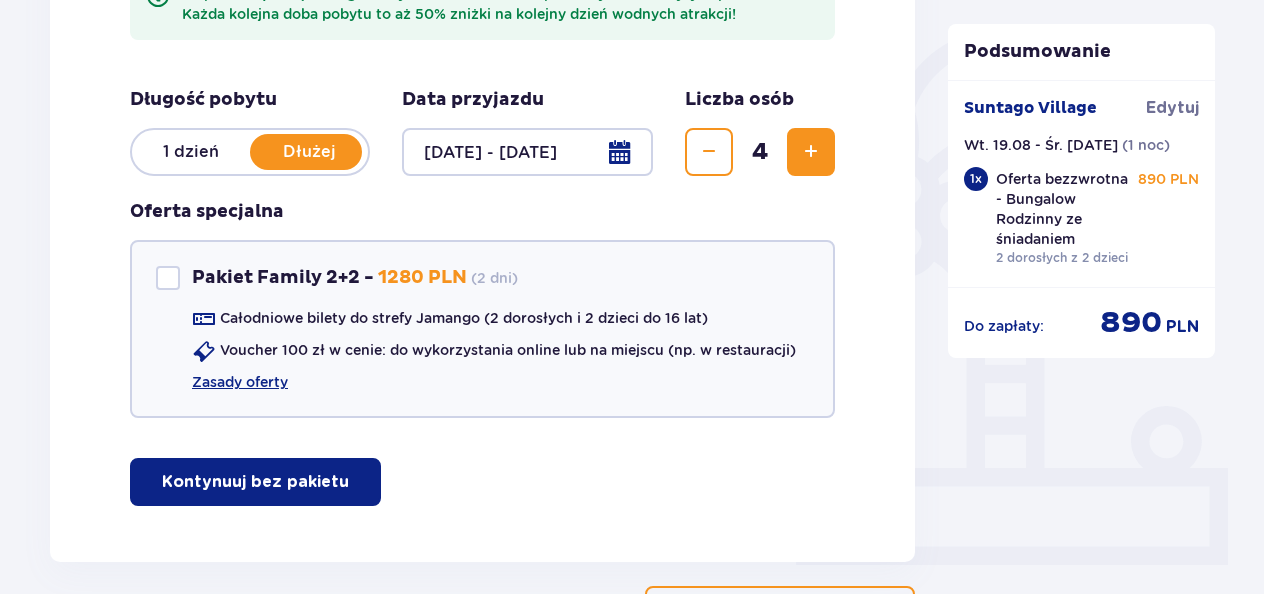 scroll, scrollTop: 480, scrollLeft: 0, axis: vertical 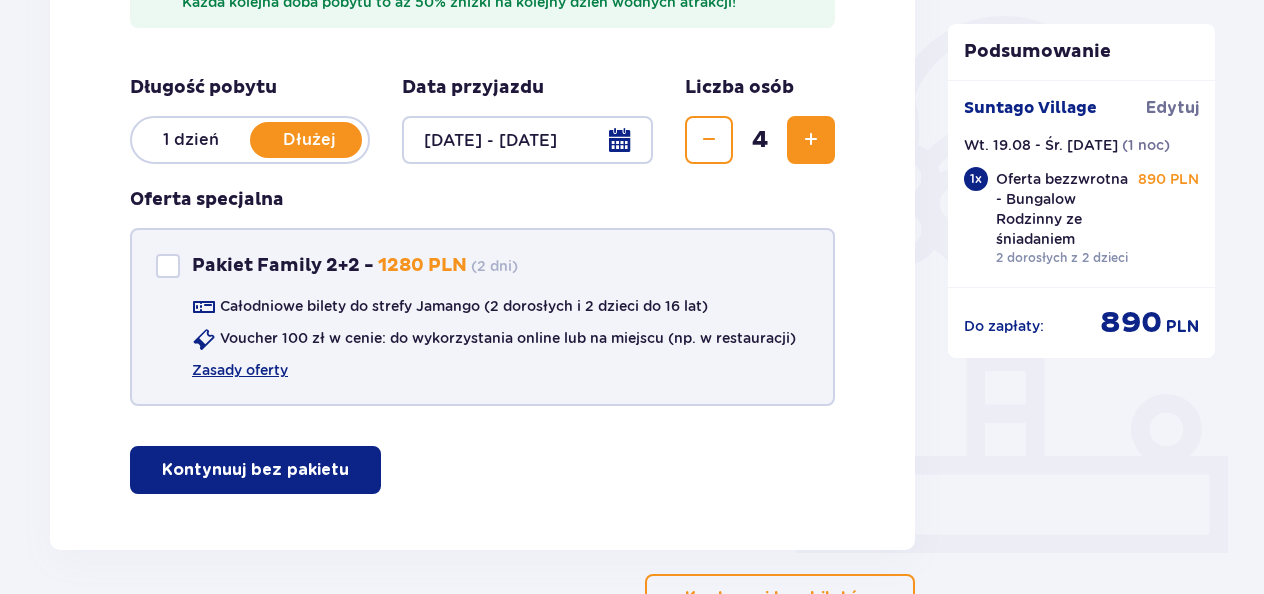 click at bounding box center [168, 266] 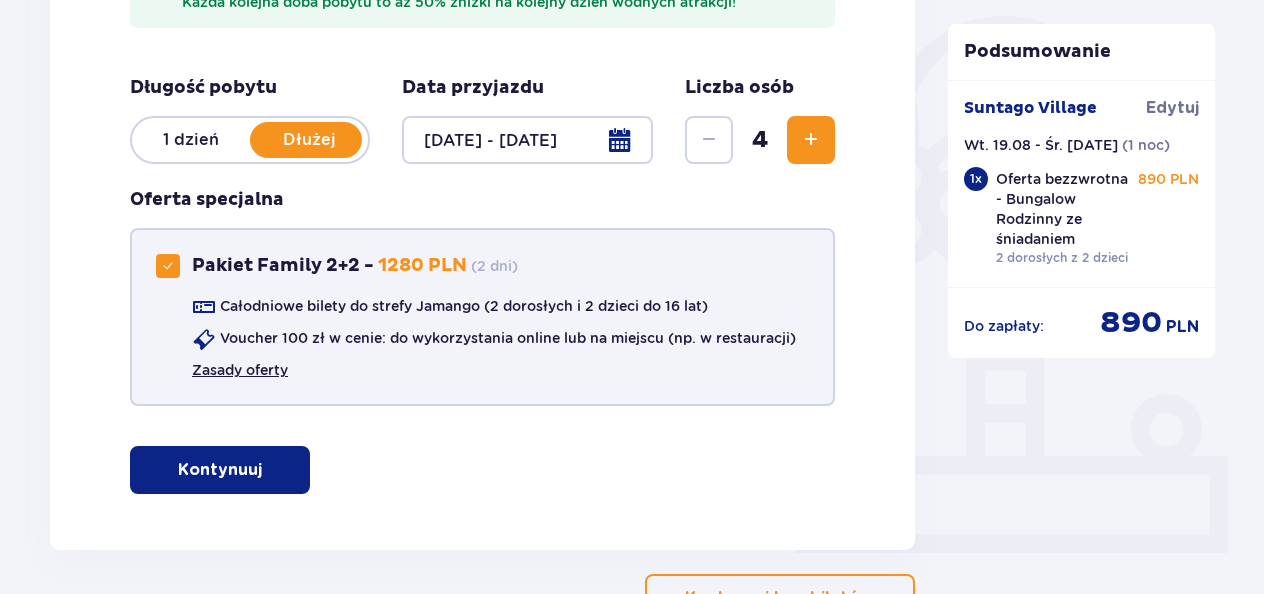 click on "Zasady oferty" at bounding box center [240, 370] 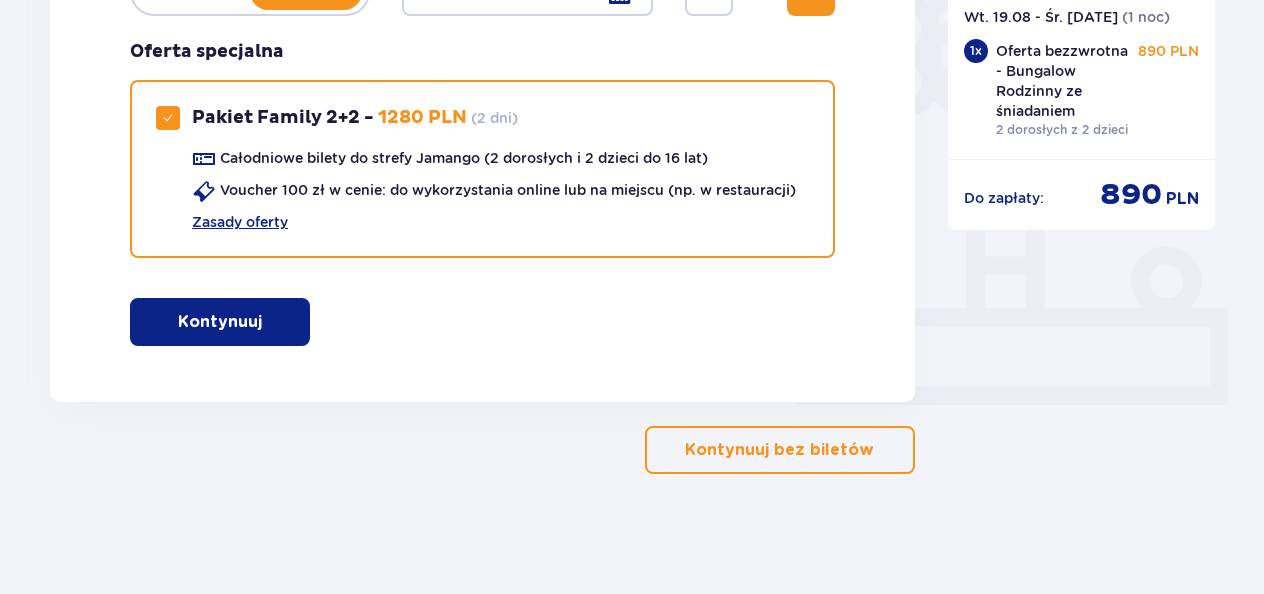 click on "Kontynuuj" at bounding box center (220, 322) 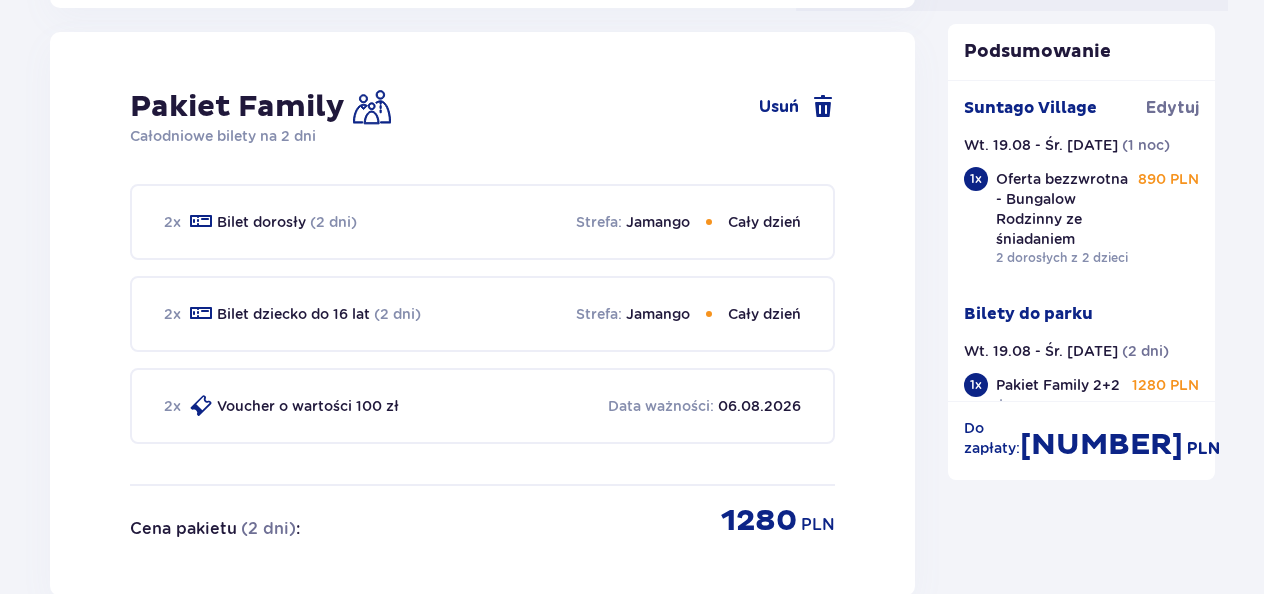scroll, scrollTop: 1030, scrollLeft: 0, axis: vertical 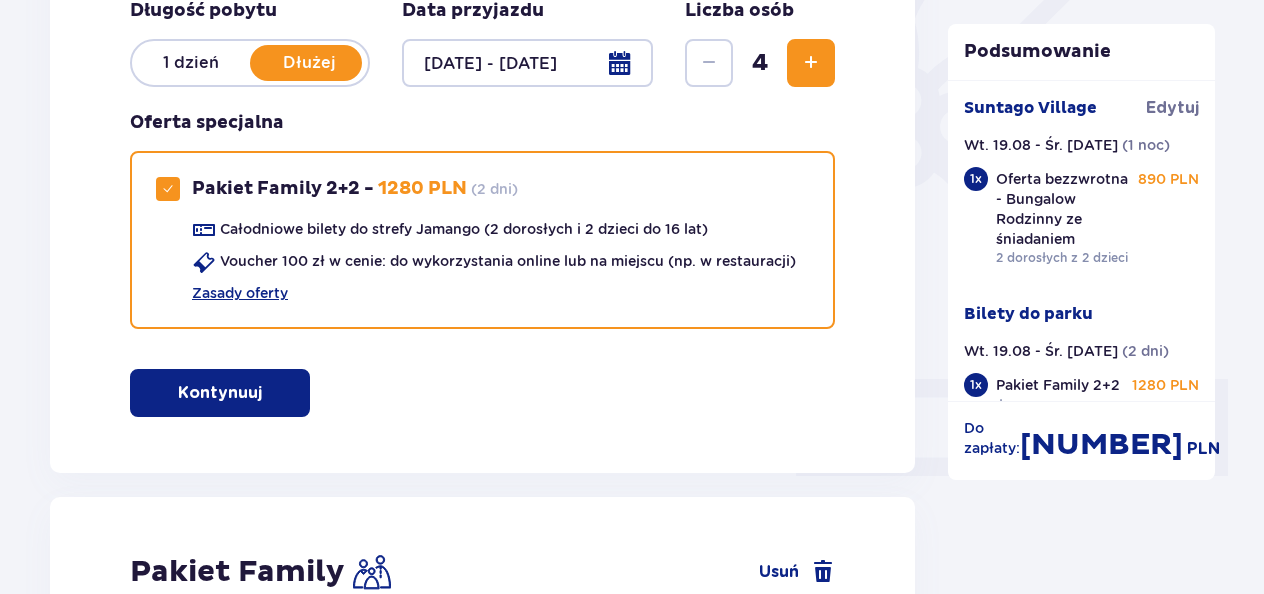 click at bounding box center (527, 63) 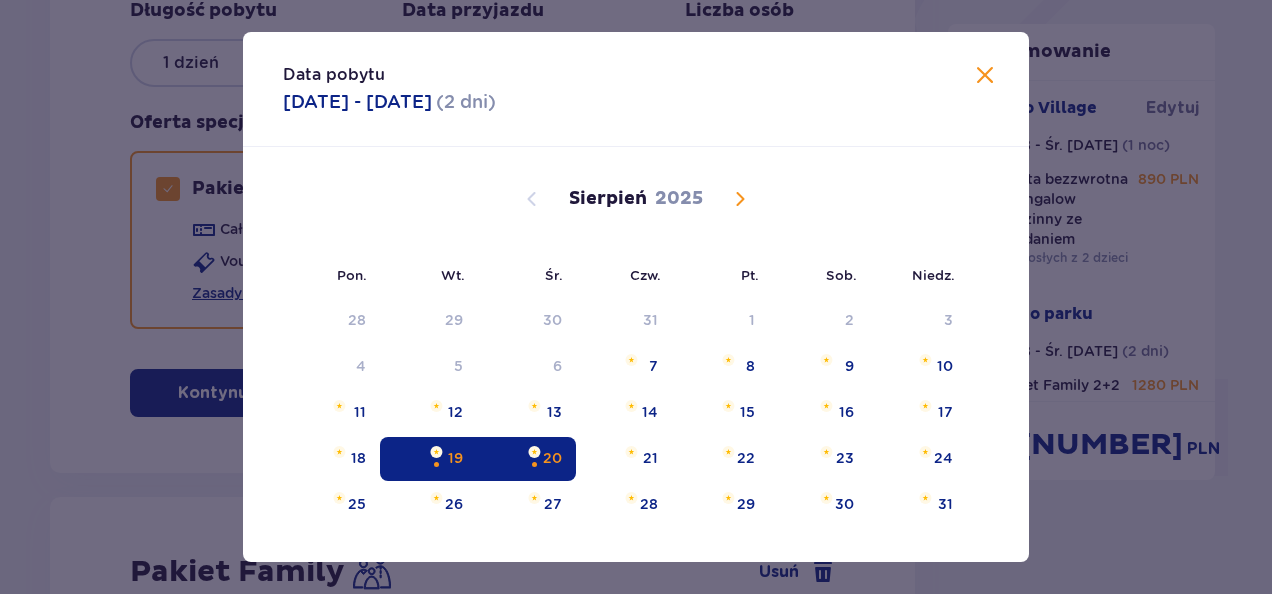 click at bounding box center (985, 76) 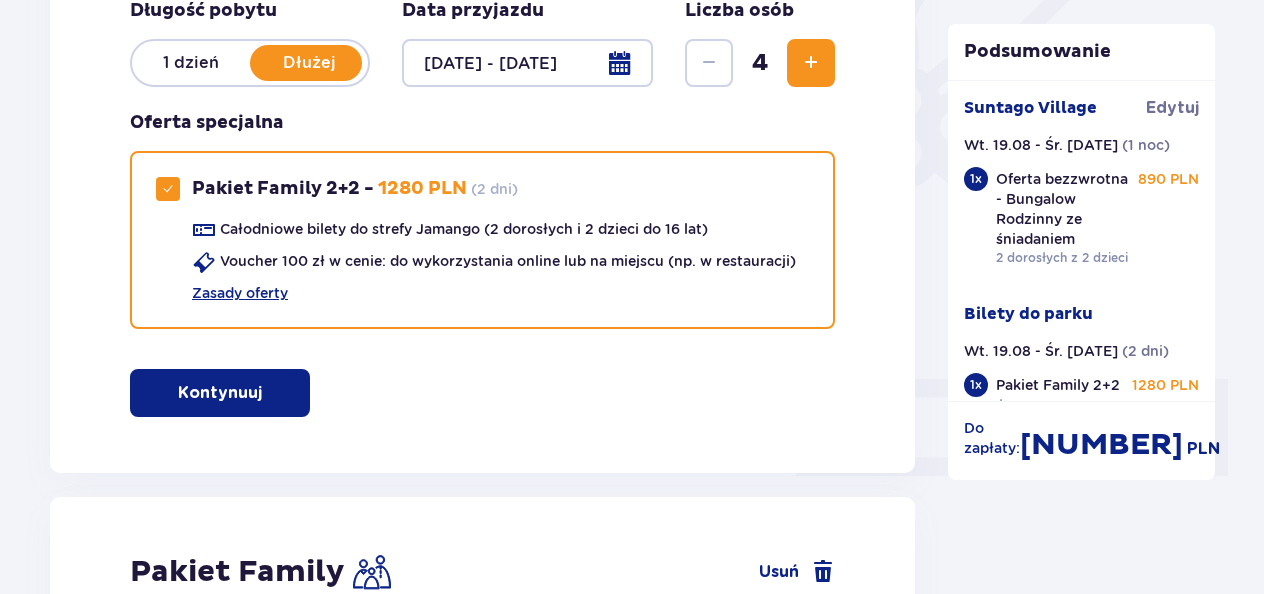drag, startPoint x: 1206, startPoint y: 174, endPoint x: 1199, endPoint y: 202, distance: 28.86174 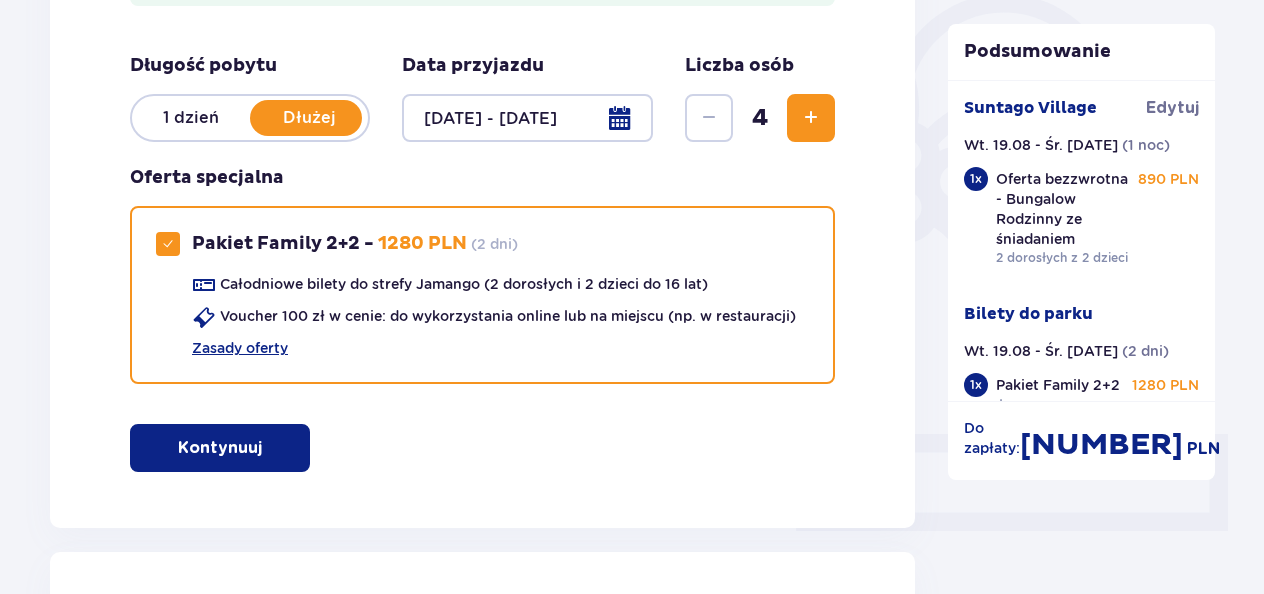scroll, scrollTop: 501, scrollLeft: 0, axis: vertical 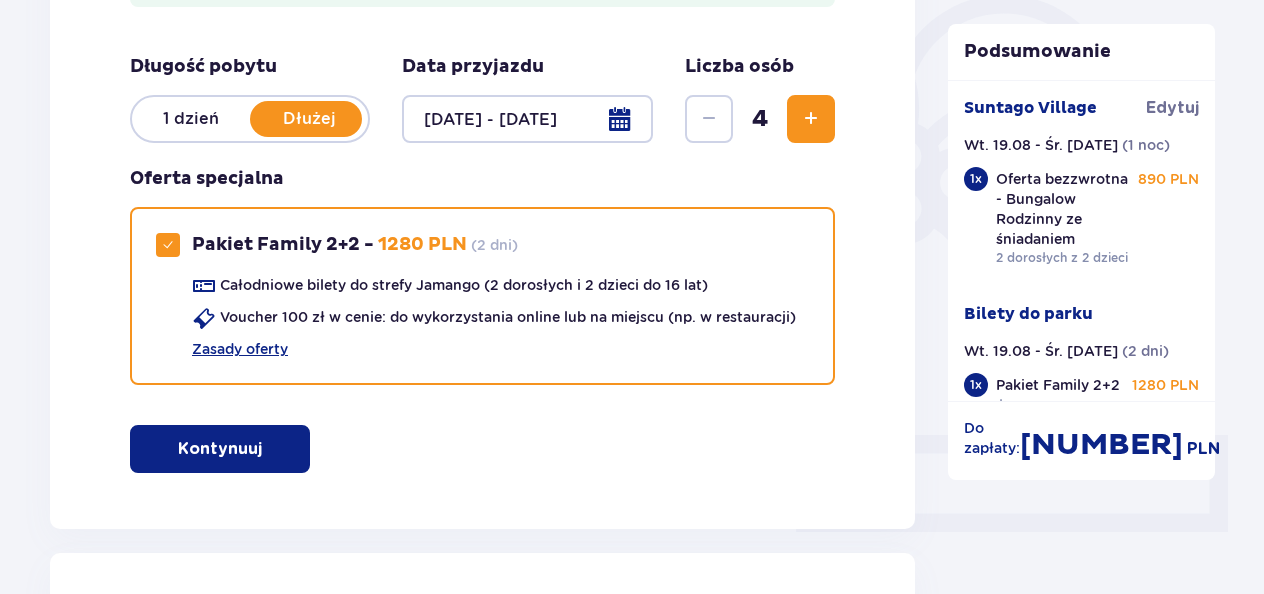 click at bounding box center [527, 119] 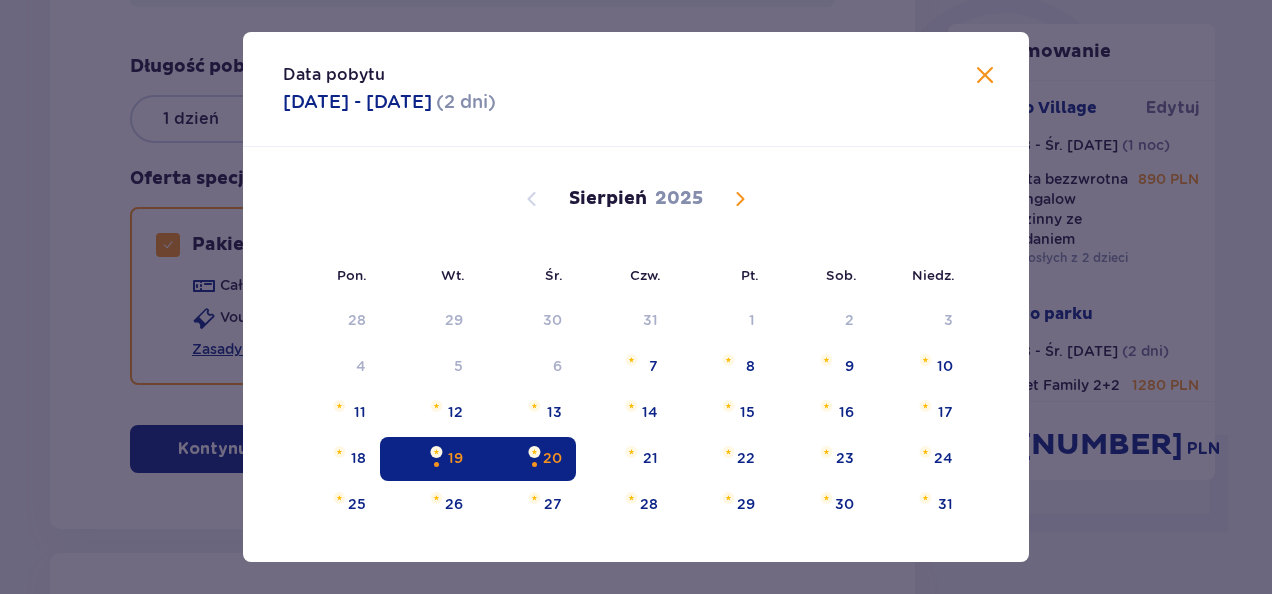 click on "20" at bounding box center [552, 458] 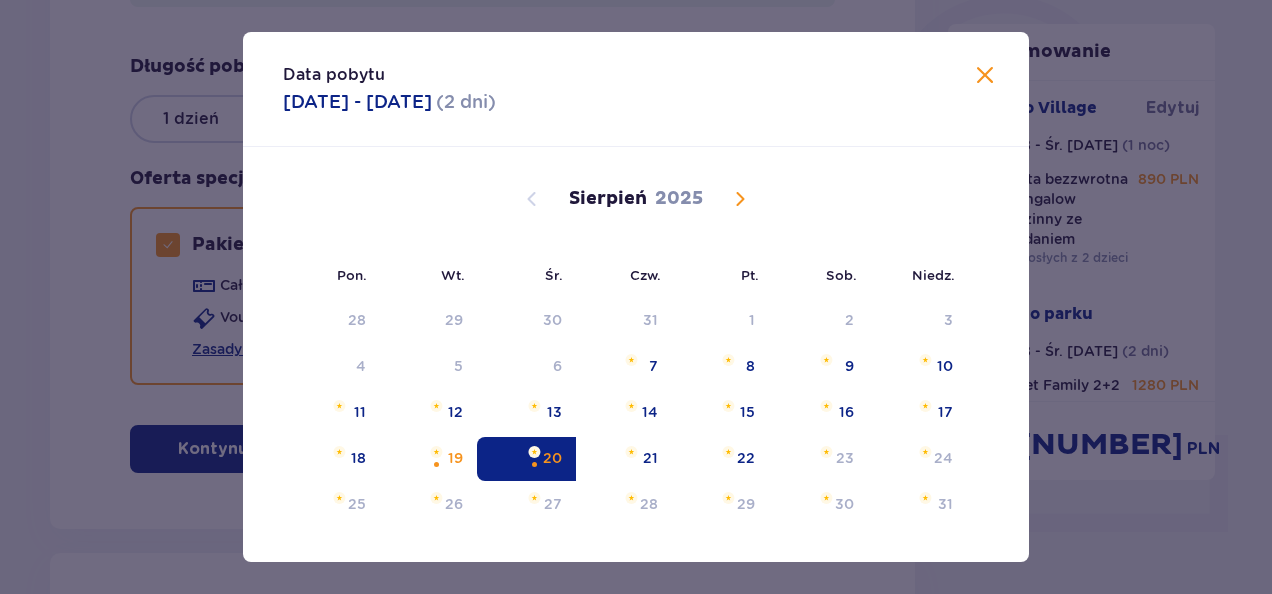click at bounding box center [985, 76] 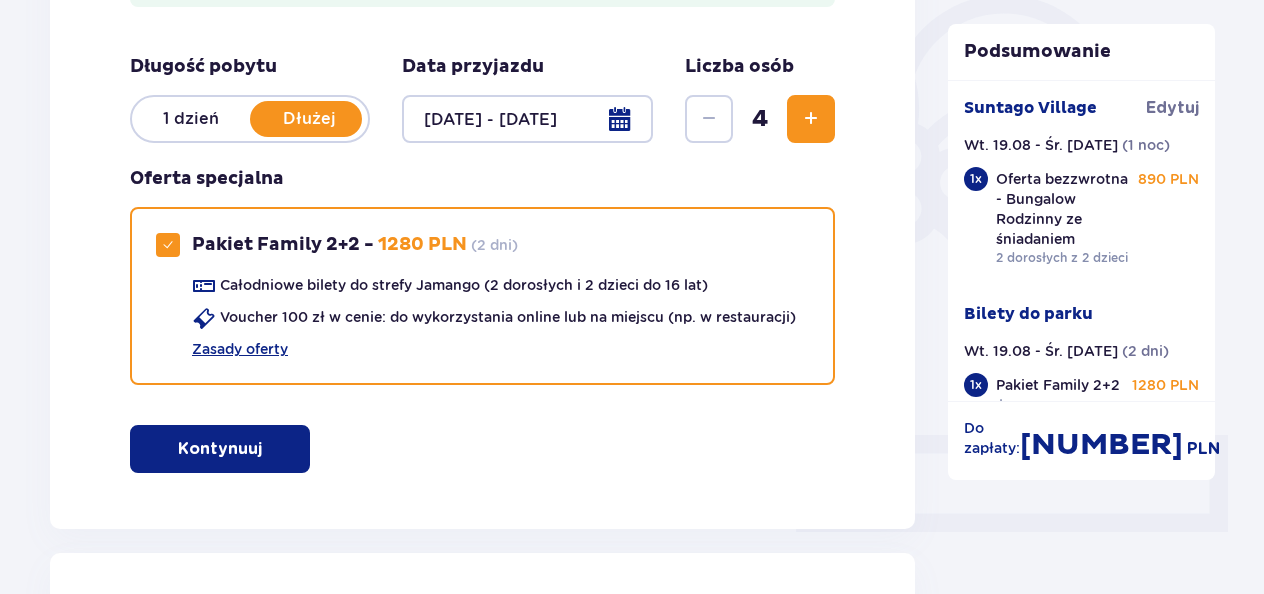 click at bounding box center (266, 449) 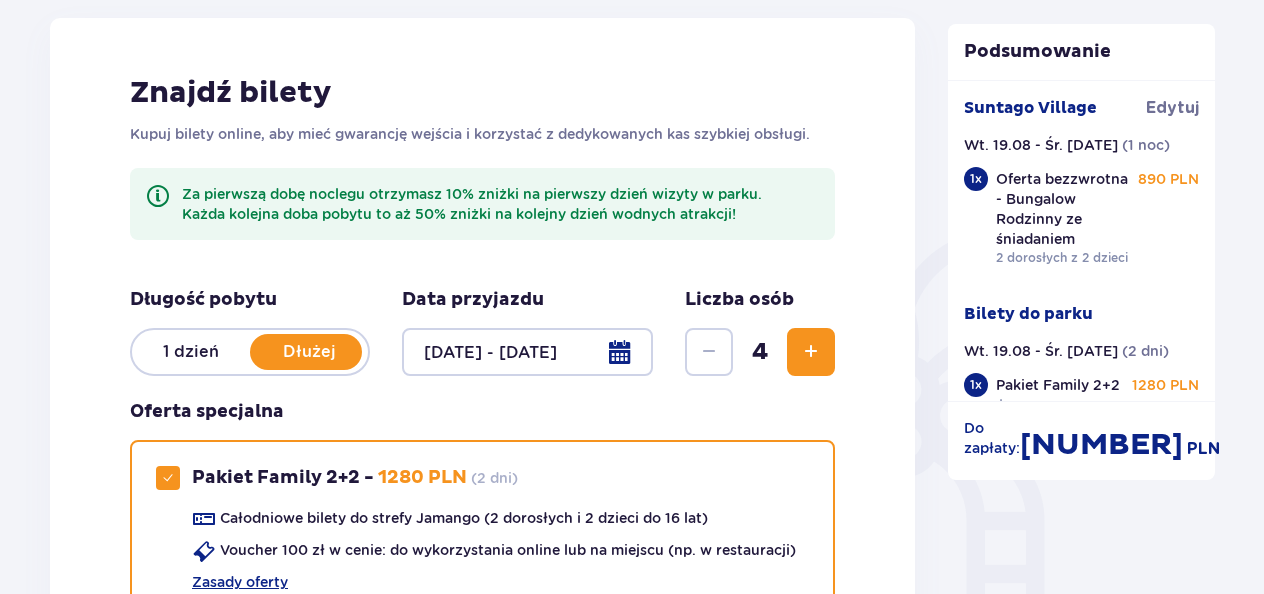 scroll, scrollTop: 266, scrollLeft: 0, axis: vertical 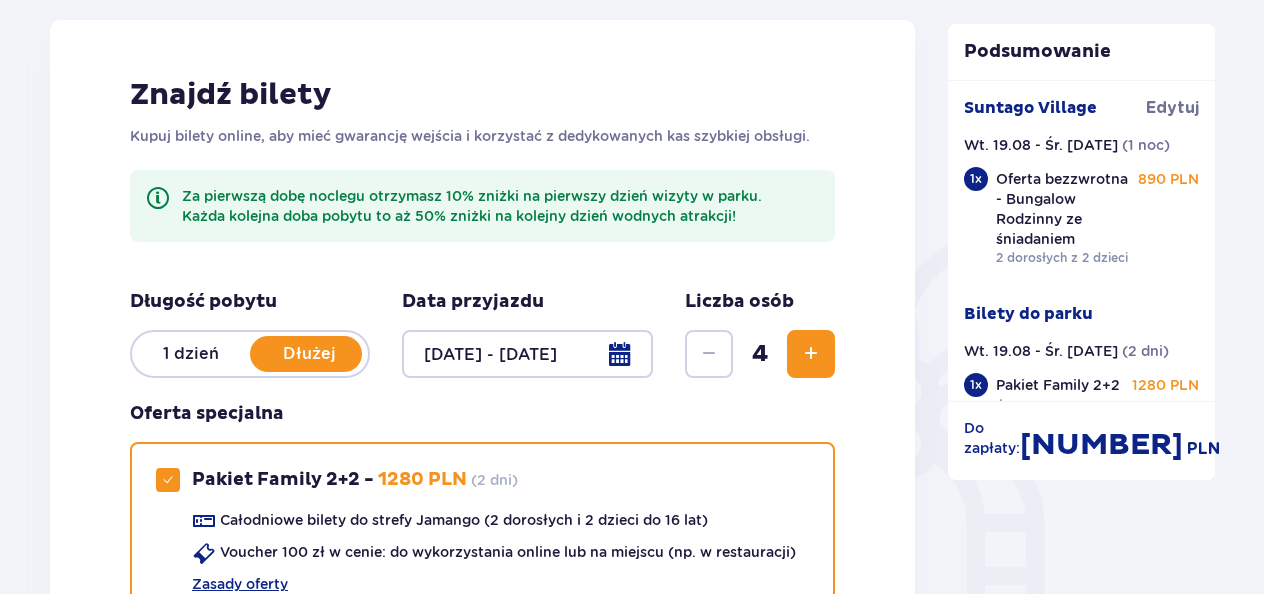 click at bounding box center (527, 354) 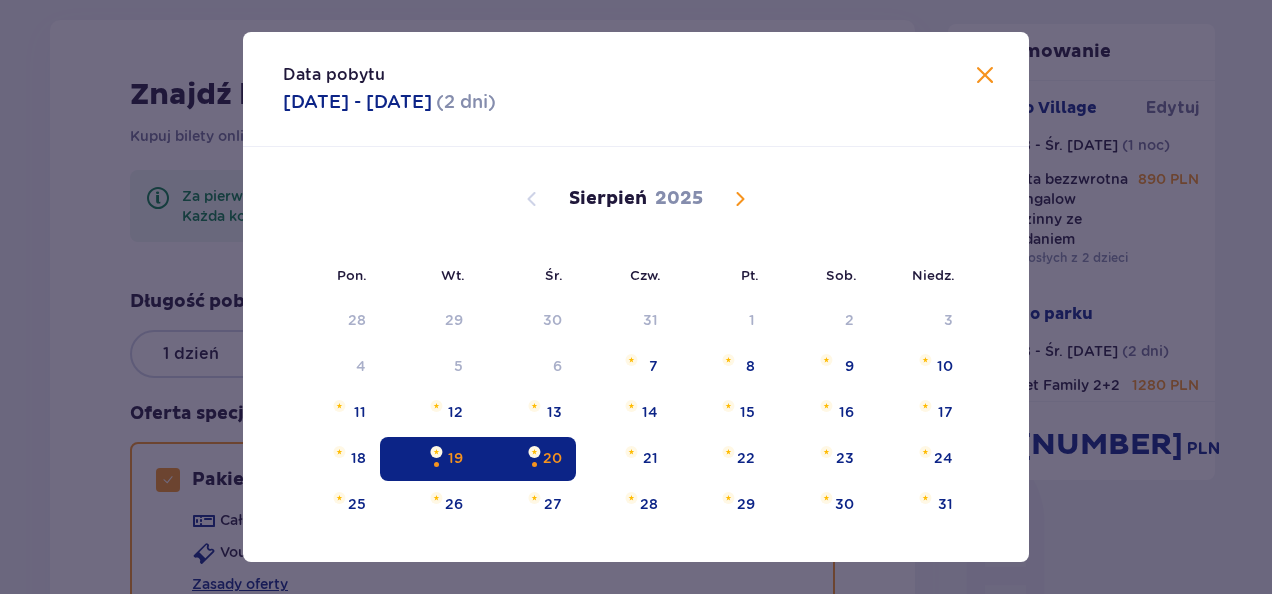 click on "19" at bounding box center (455, 458) 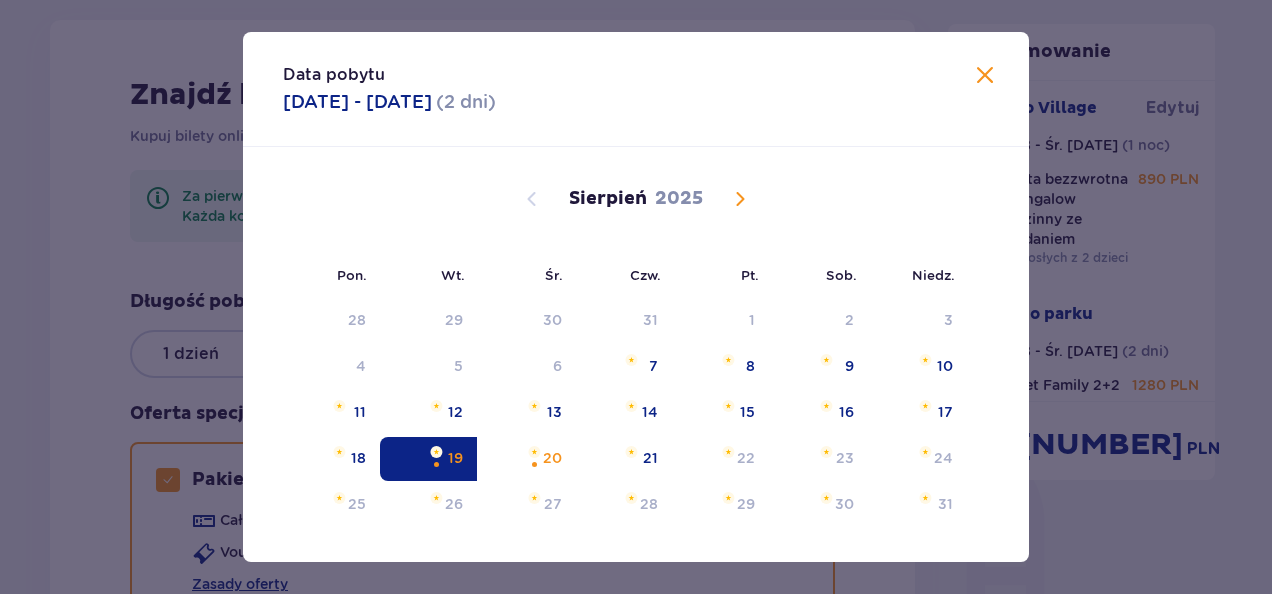 click at bounding box center (985, 76) 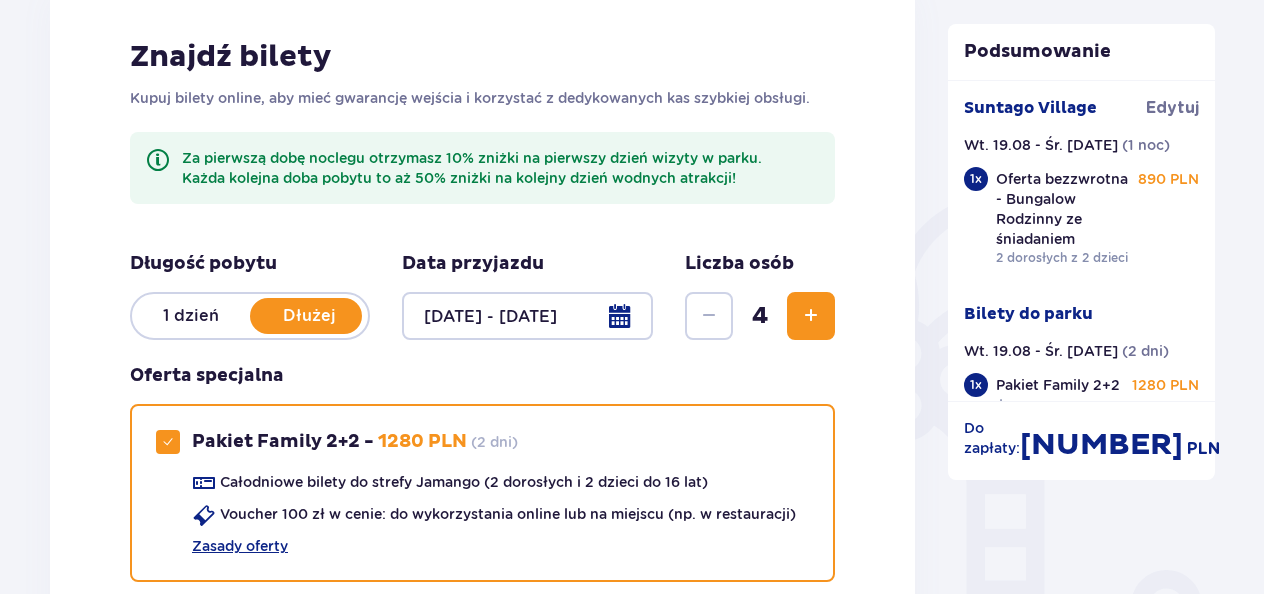 scroll, scrollTop: 298, scrollLeft: 0, axis: vertical 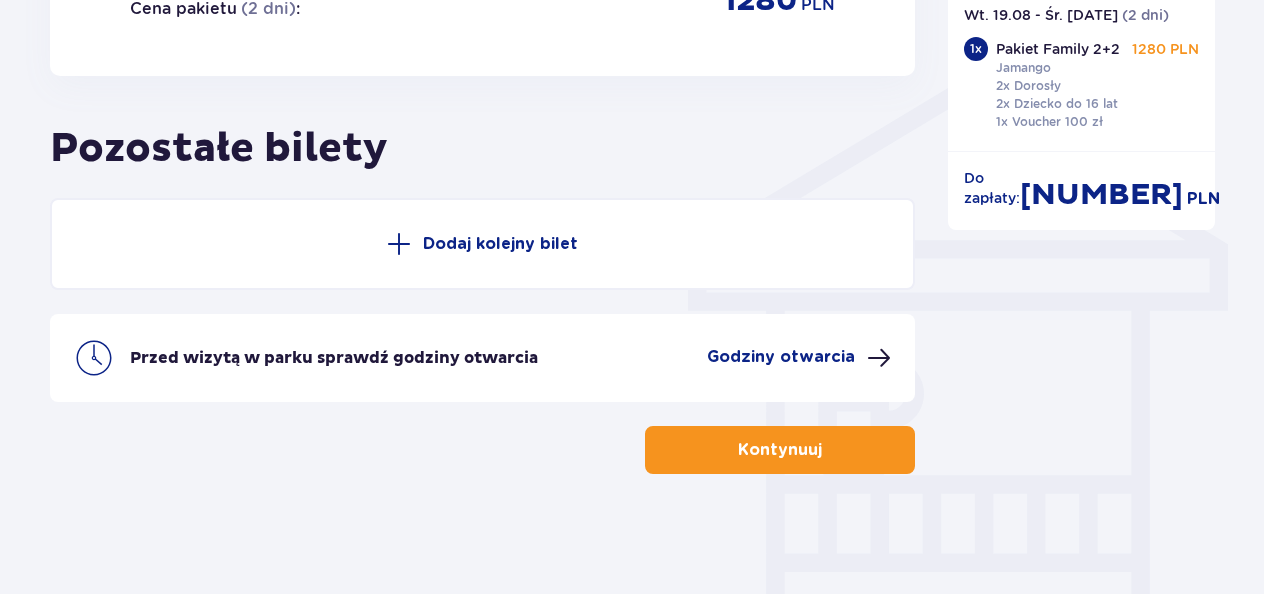 click on "Godziny otwarcia" at bounding box center (781, 357) 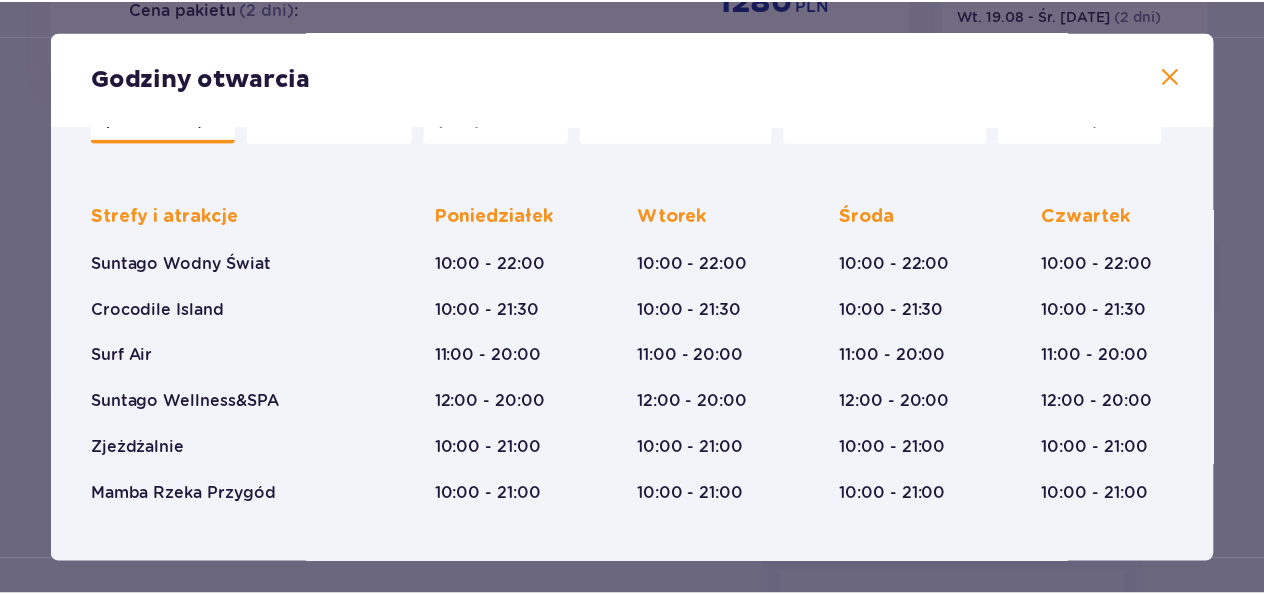 scroll, scrollTop: 0, scrollLeft: 0, axis: both 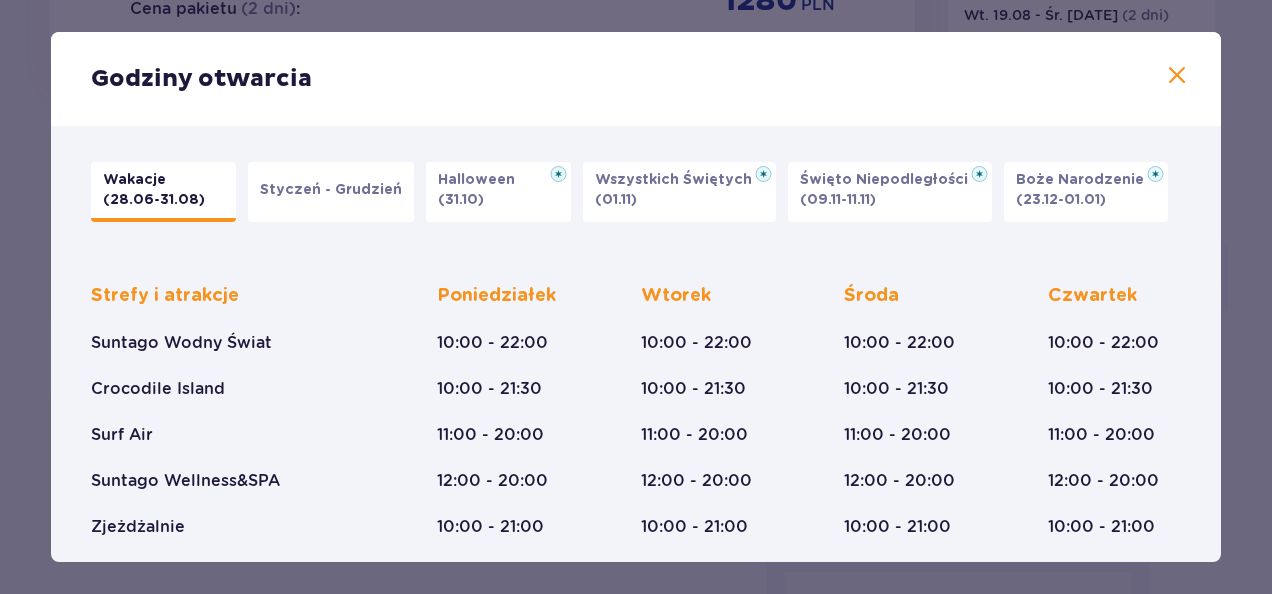 click at bounding box center [1177, 76] 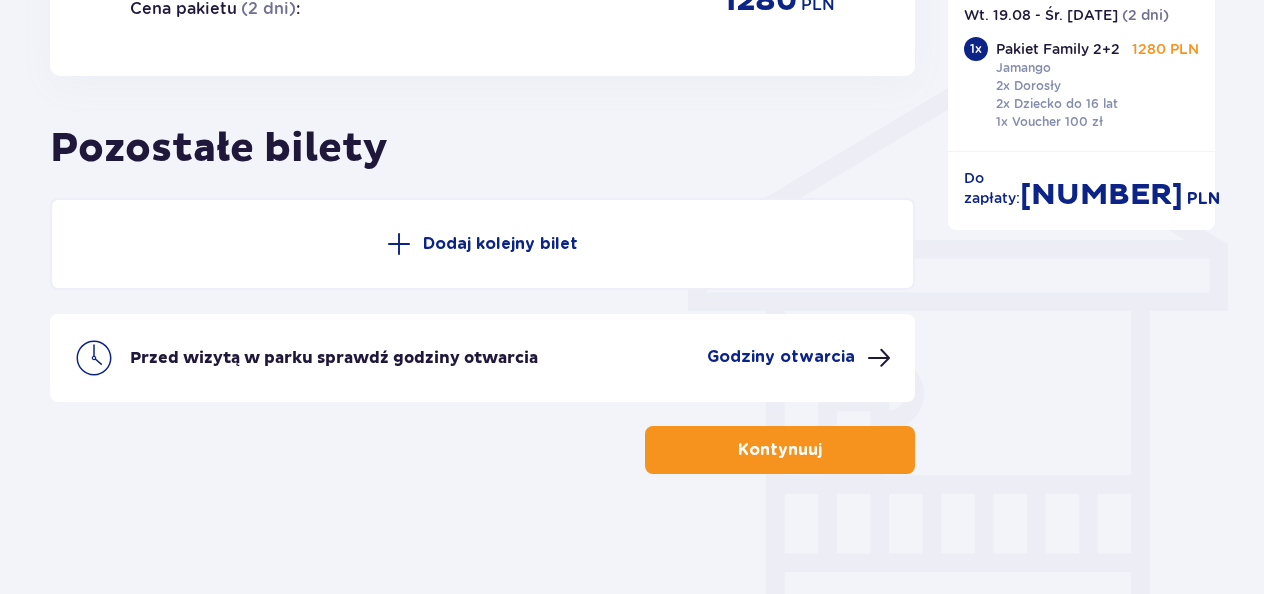 click on "Kontynuuj" at bounding box center [780, 450] 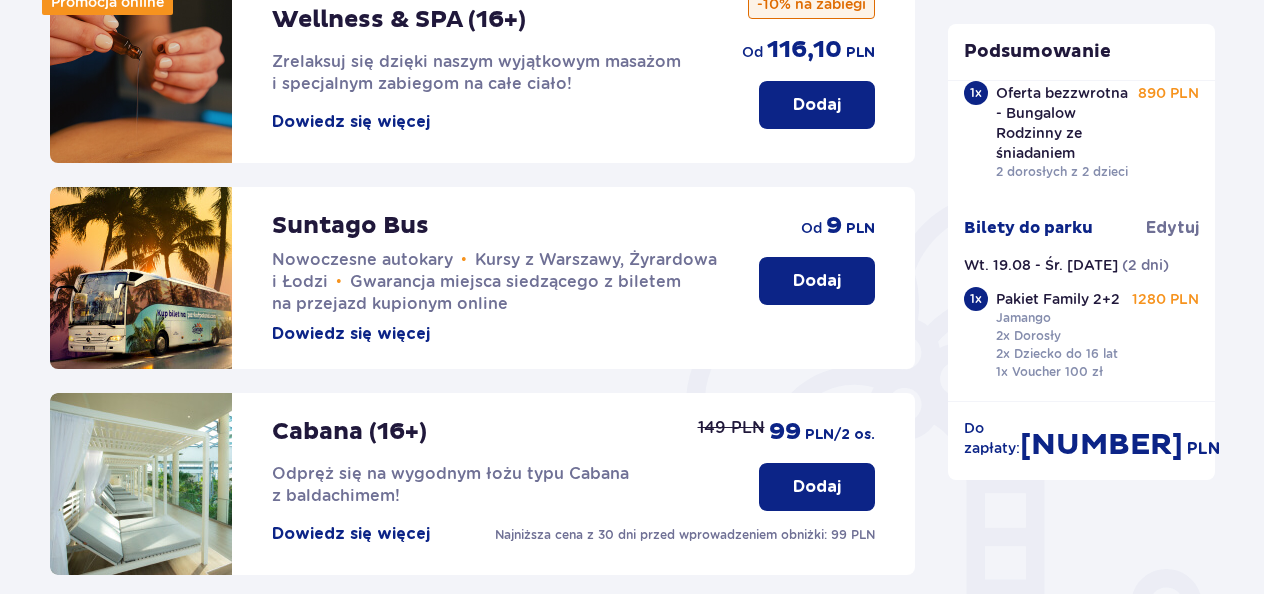 scroll, scrollTop: 306, scrollLeft: 0, axis: vertical 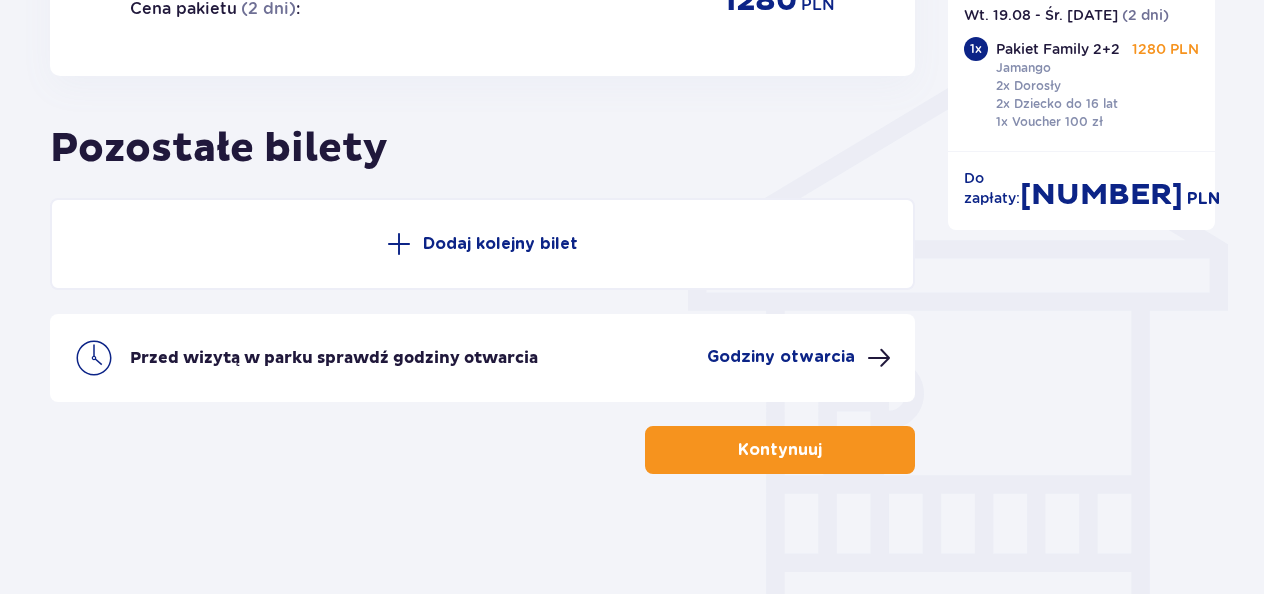 click on "Godziny otwarcia" at bounding box center [781, 357] 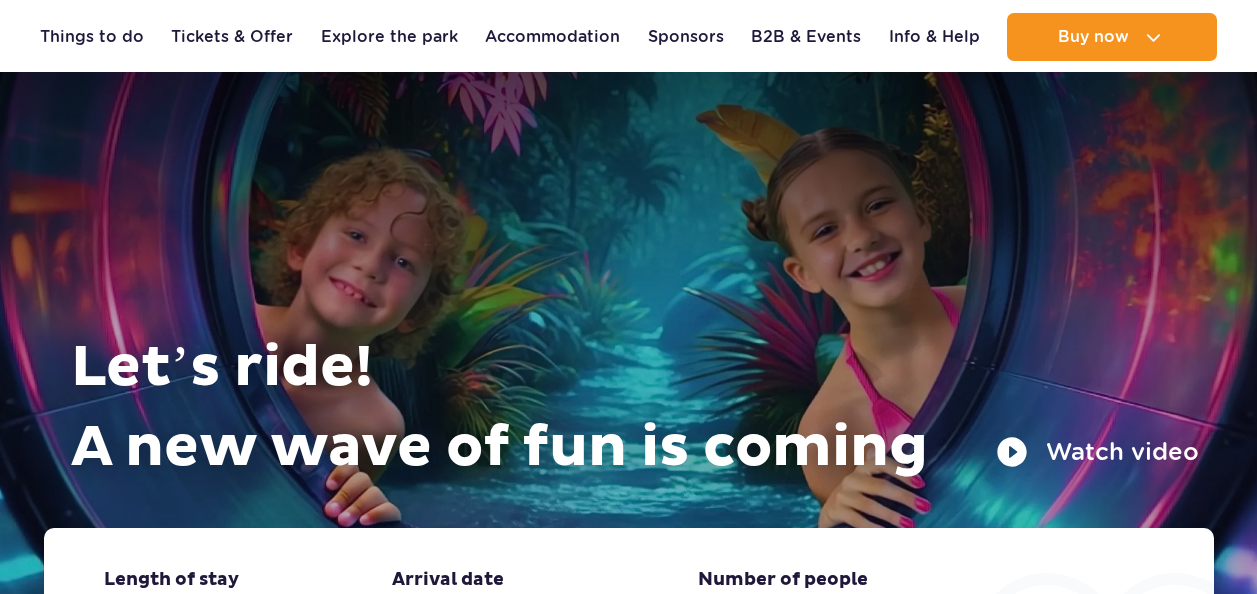 scroll, scrollTop: 856, scrollLeft: 0, axis: vertical 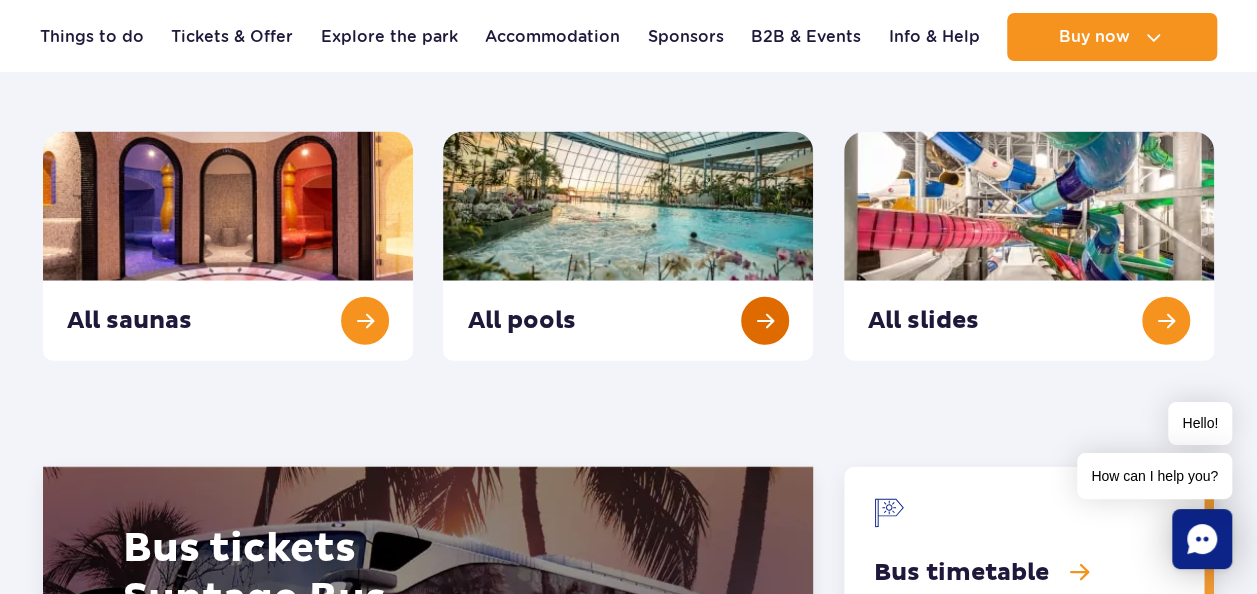 click at bounding box center (628, 246) 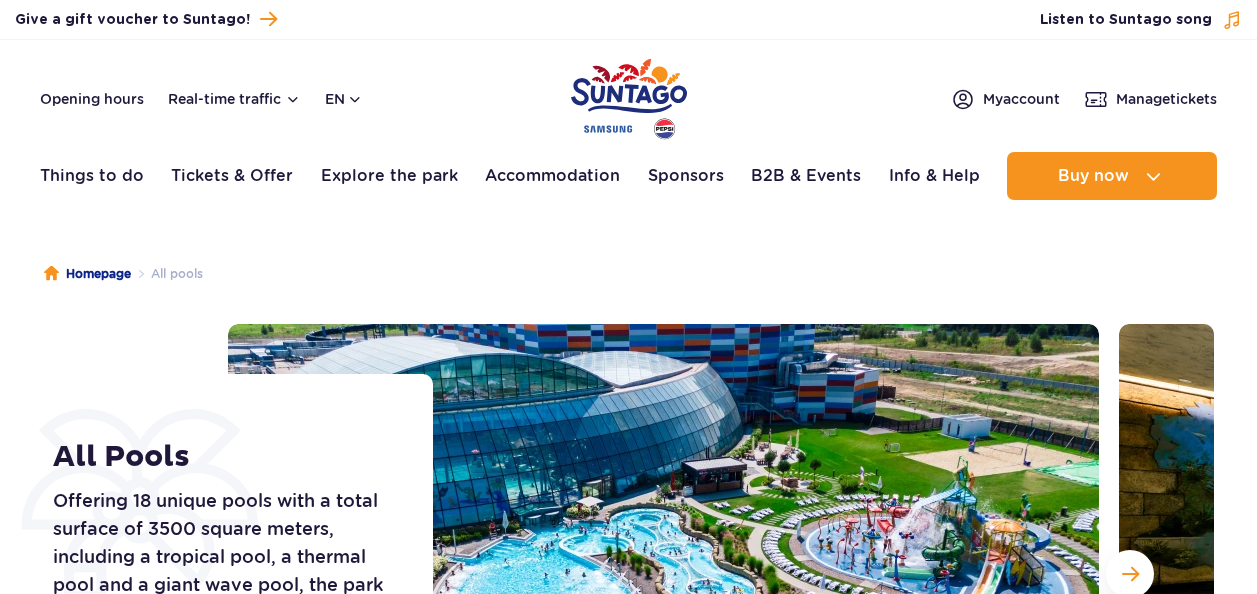 scroll, scrollTop: 0, scrollLeft: 0, axis: both 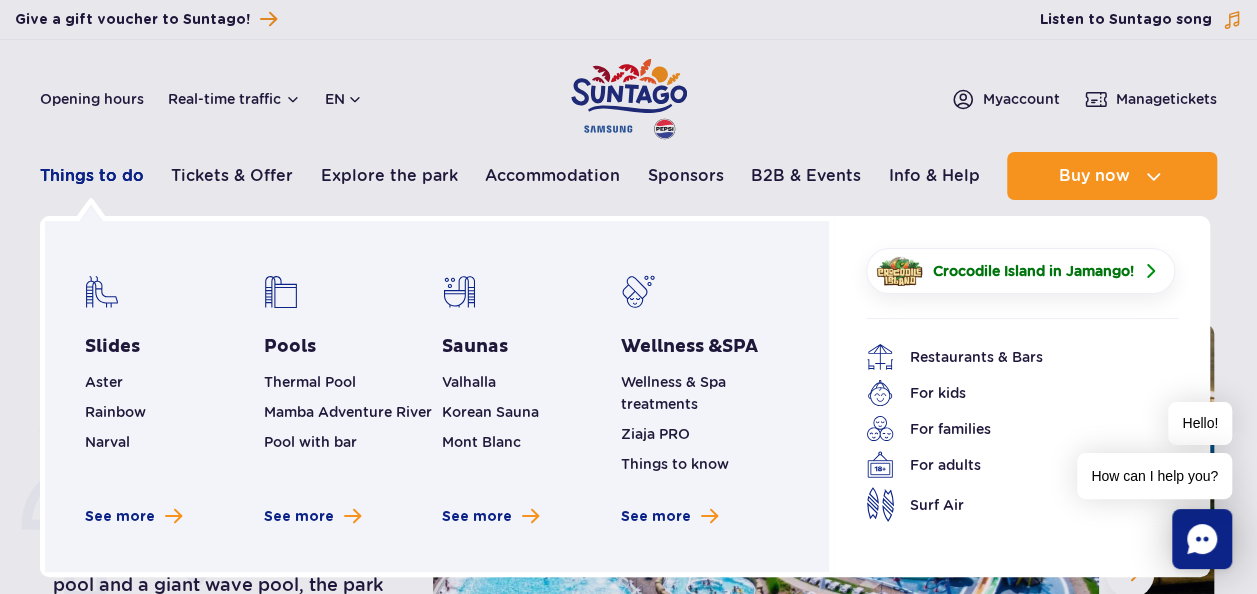 click on "Things to do" at bounding box center [92, 176] 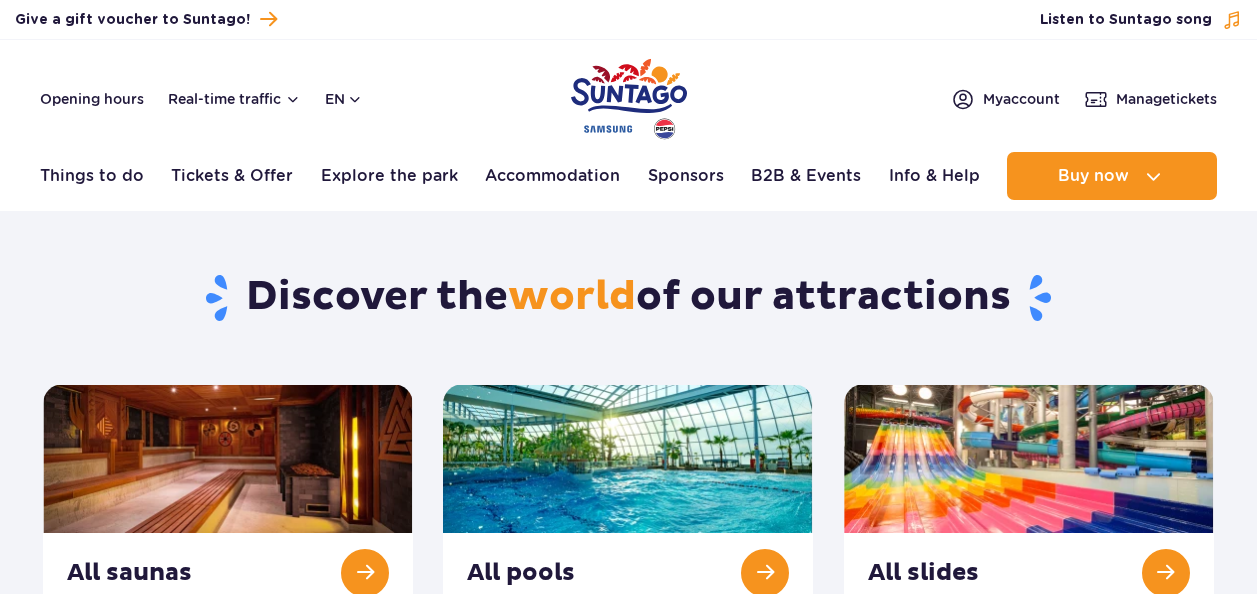 scroll, scrollTop: 0, scrollLeft: 0, axis: both 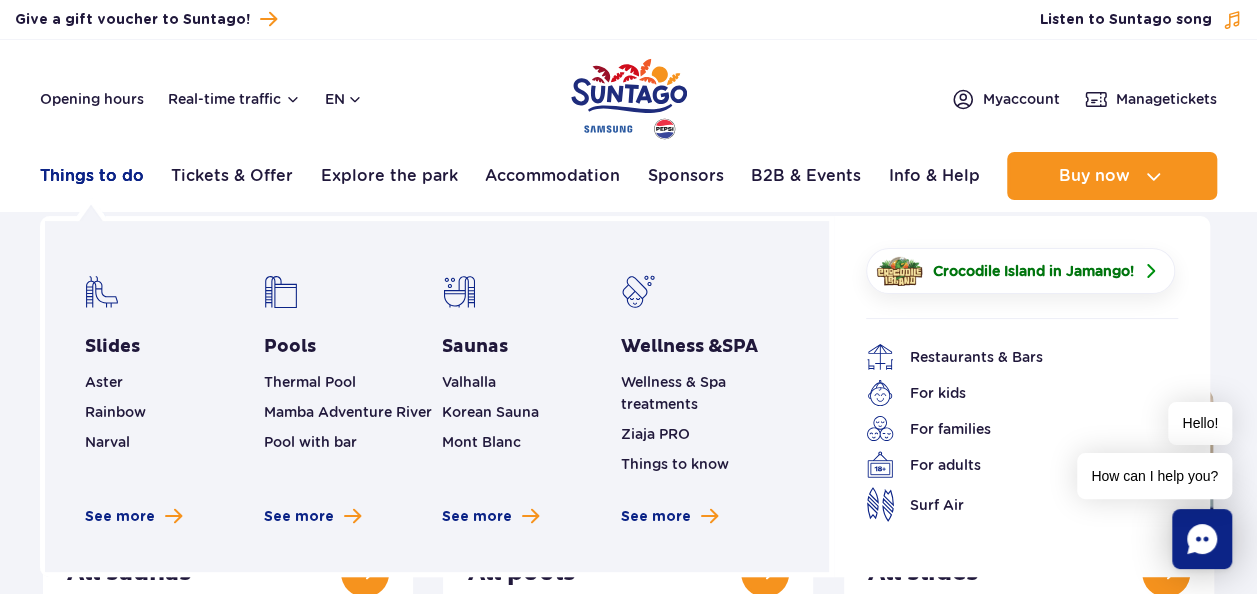 click on "Things to do" at bounding box center (92, 176) 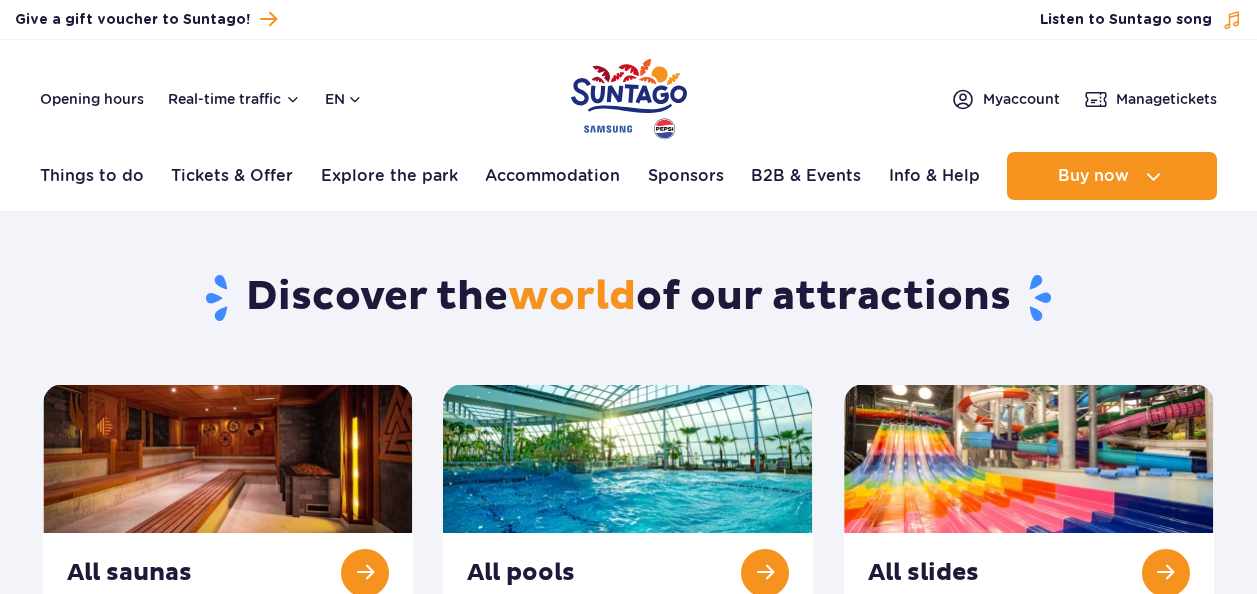 scroll, scrollTop: 0, scrollLeft: 0, axis: both 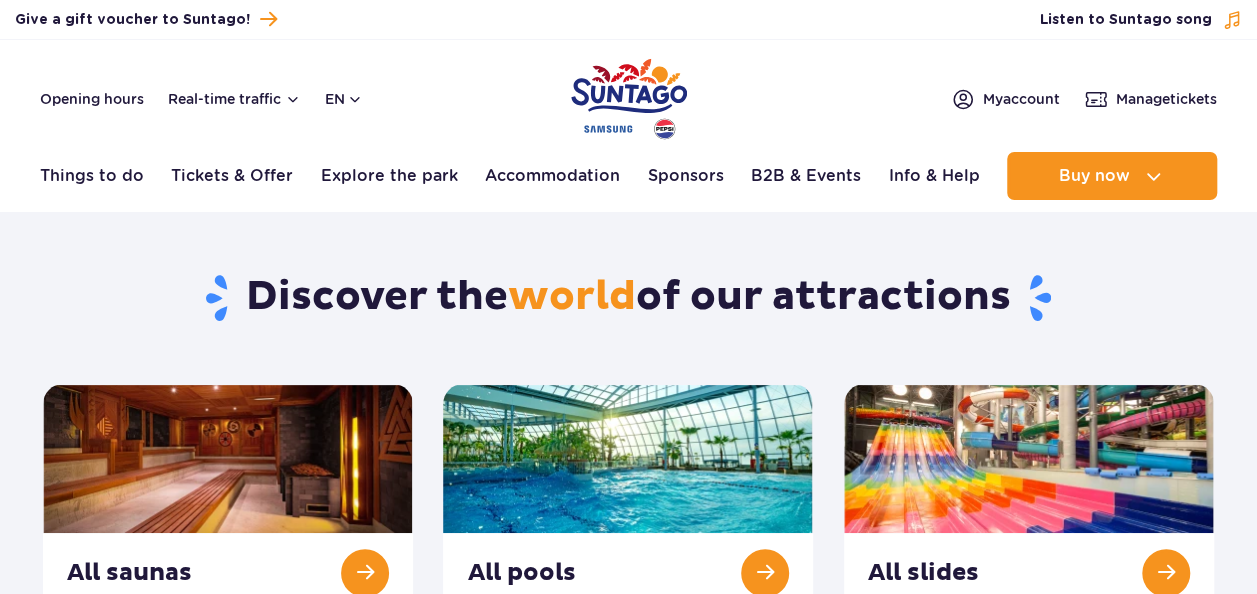 click on "Things to do" at bounding box center (92, 176) 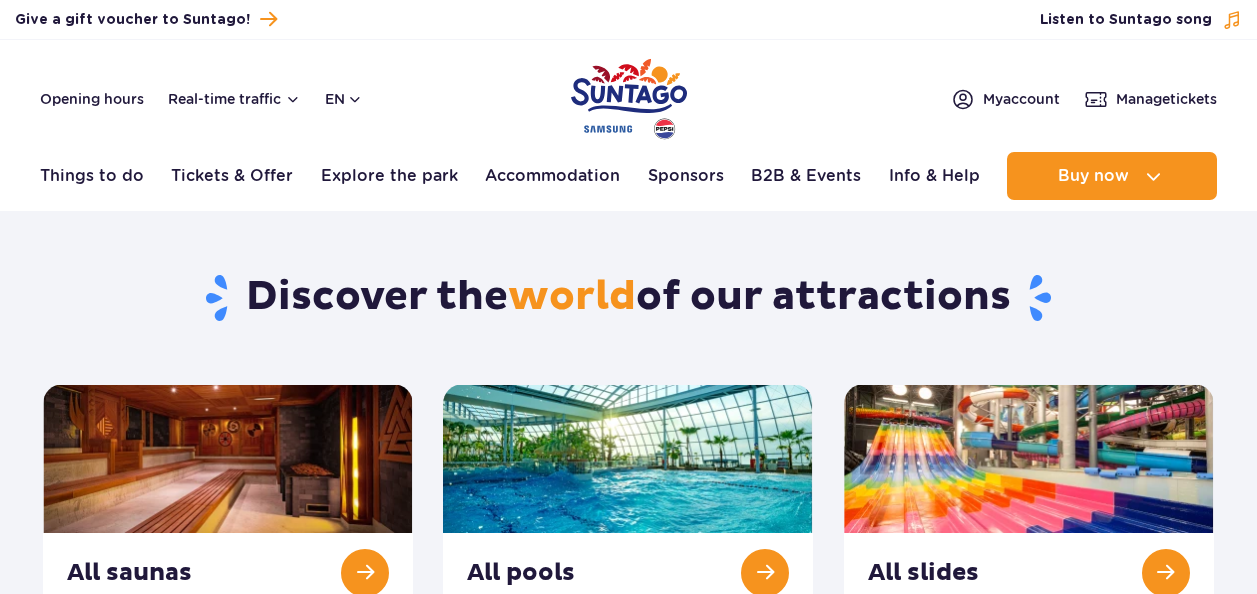 scroll, scrollTop: 0, scrollLeft: 0, axis: both 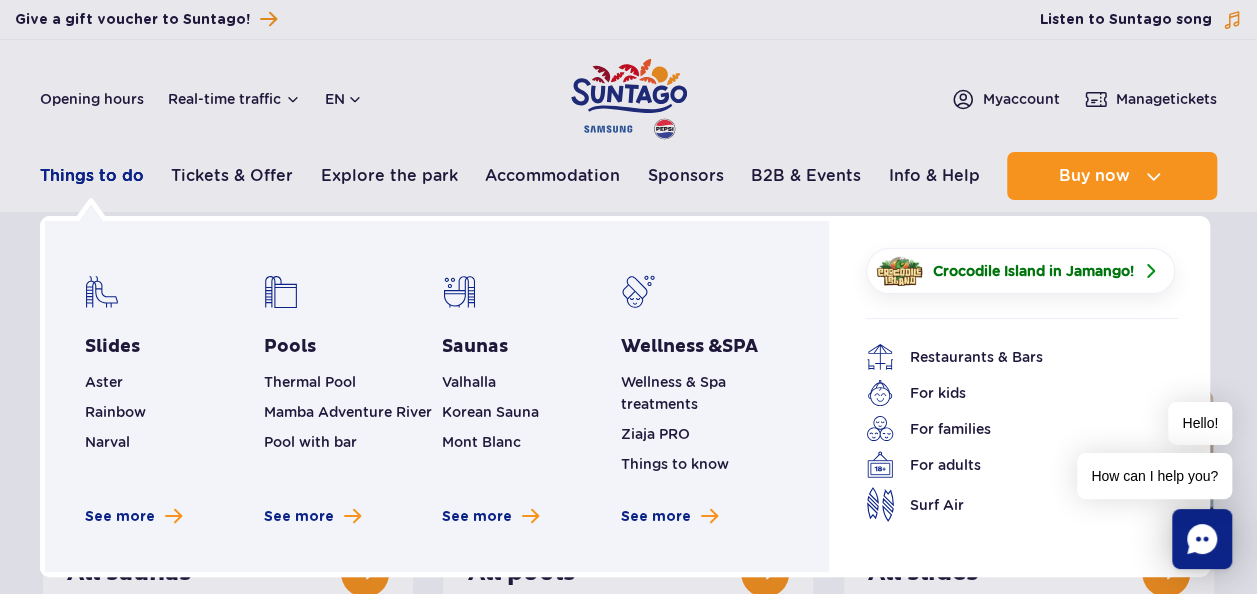 click on "Things to do" at bounding box center (92, 176) 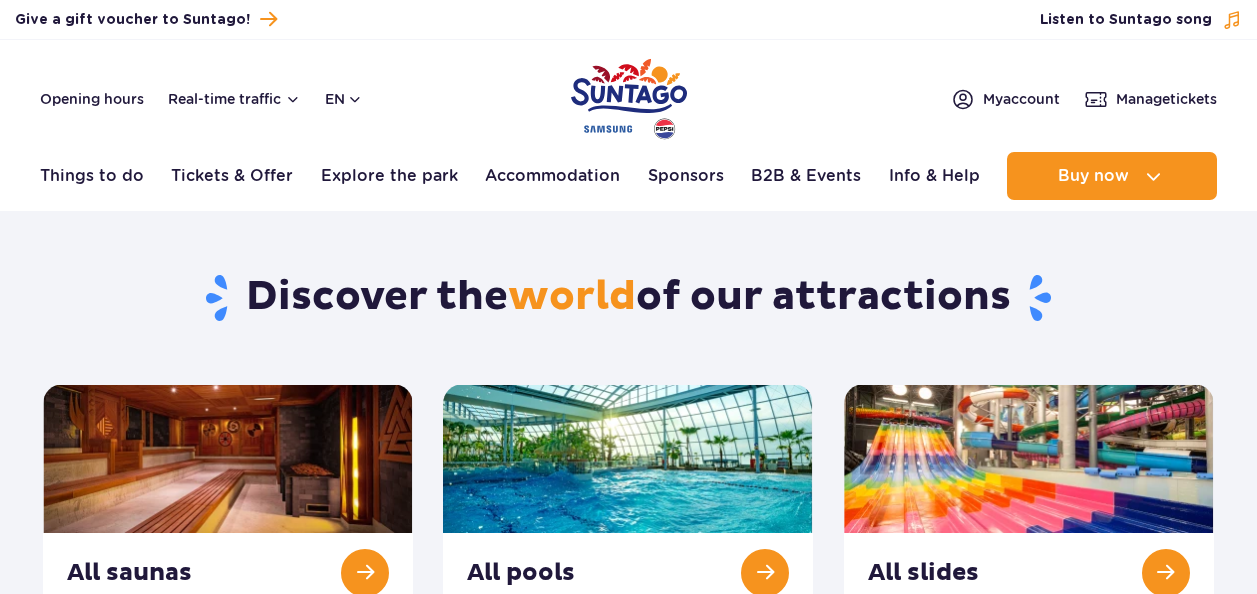scroll, scrollTop: 0, scrollLeft: 0, axis: both 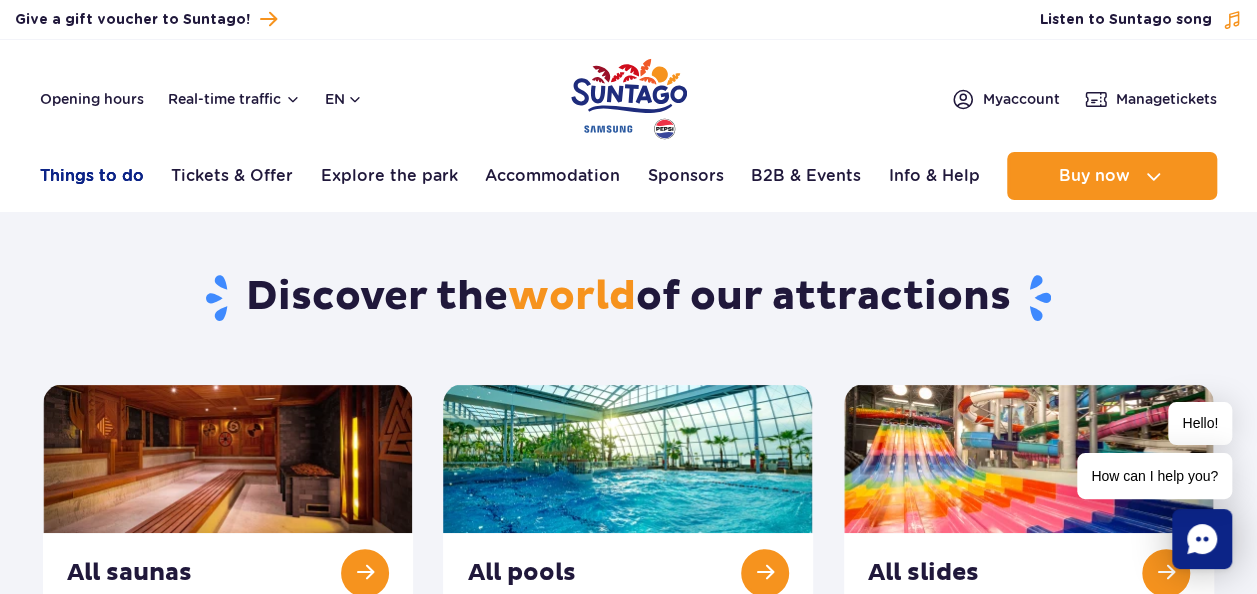 click on "Things to do" at bounding box center [92, 176] 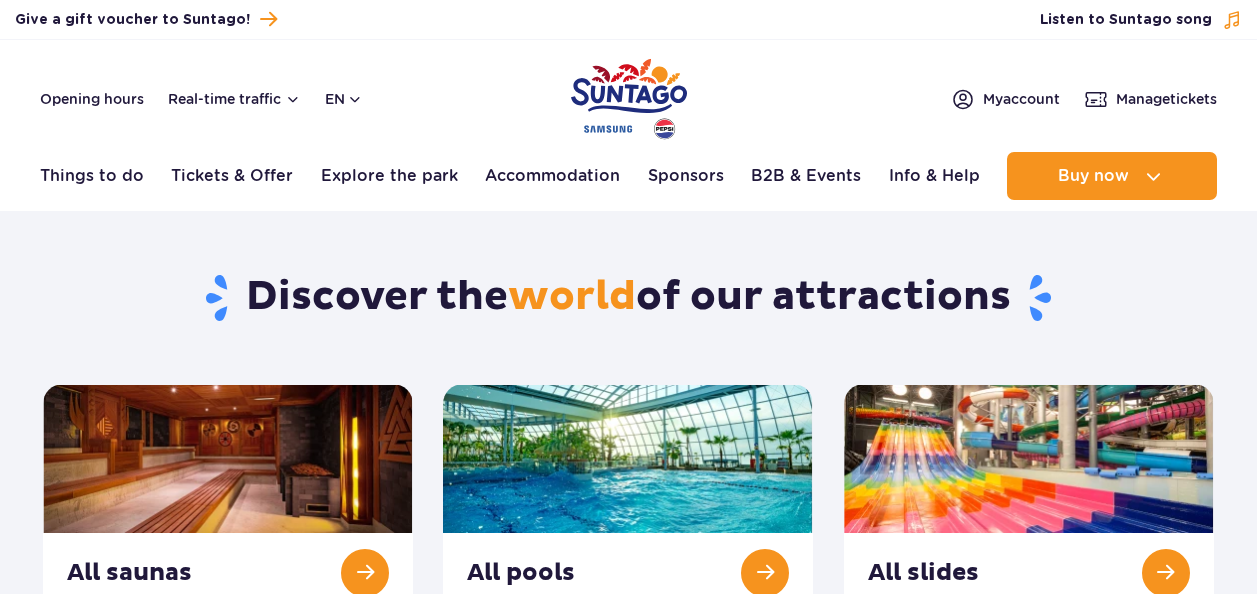 scroll, scrollTop: 0, scrollLeft: 0, axis: both 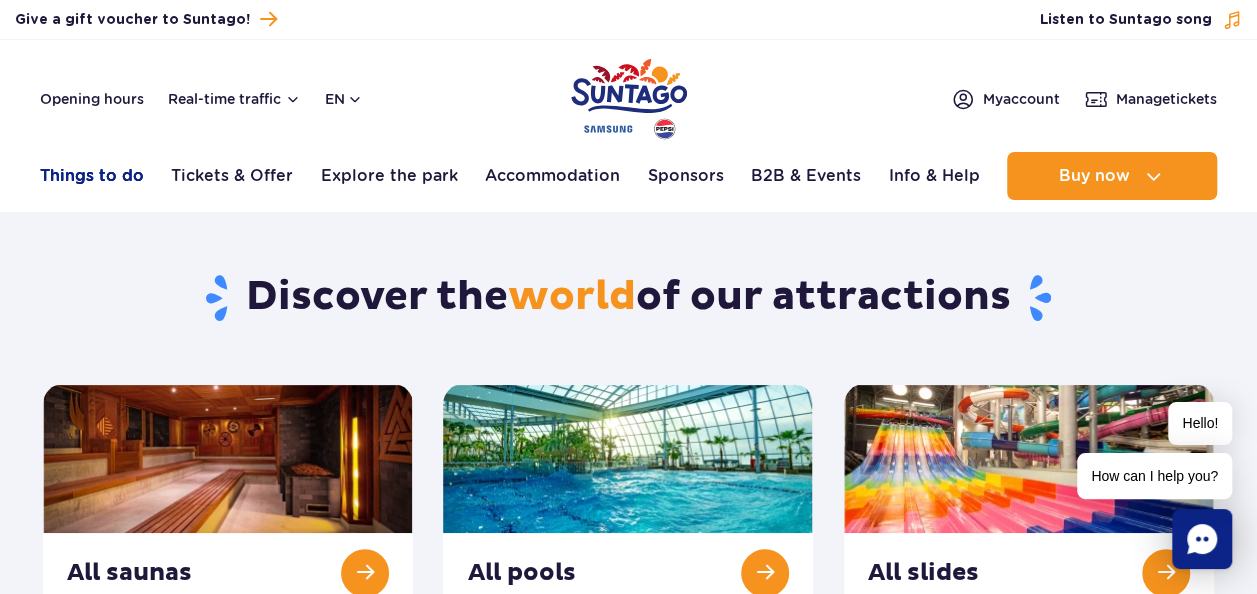 click on "Things to do" at bounding box center (92, 176) 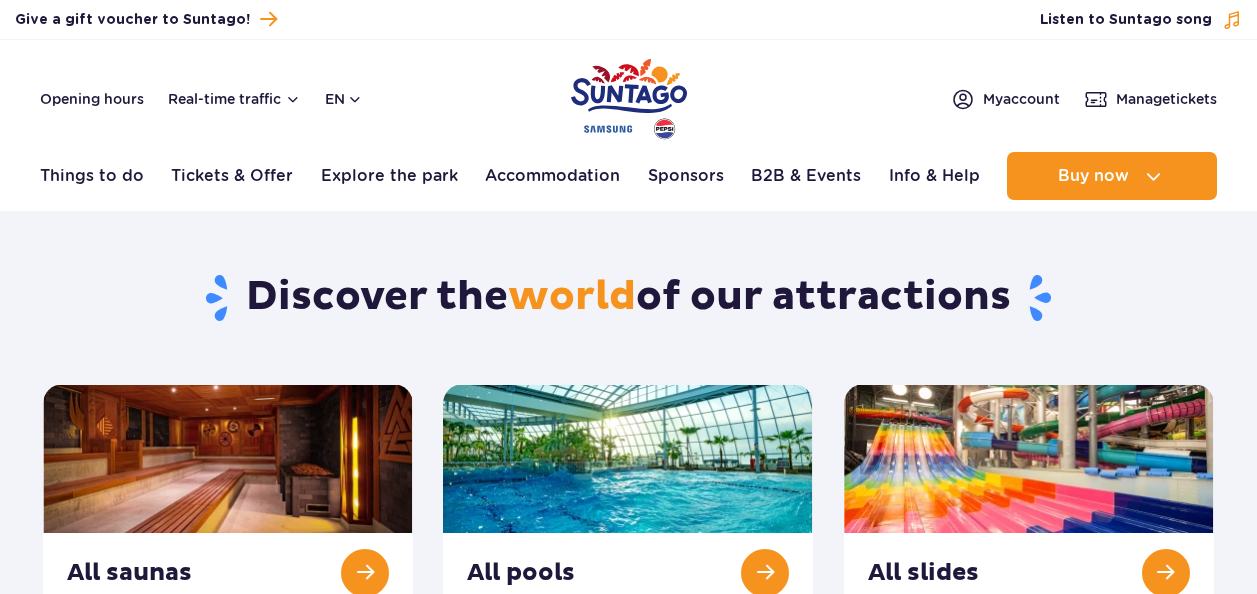 scroll, scrollTop: 0, scrollLeft: 0, axis: both 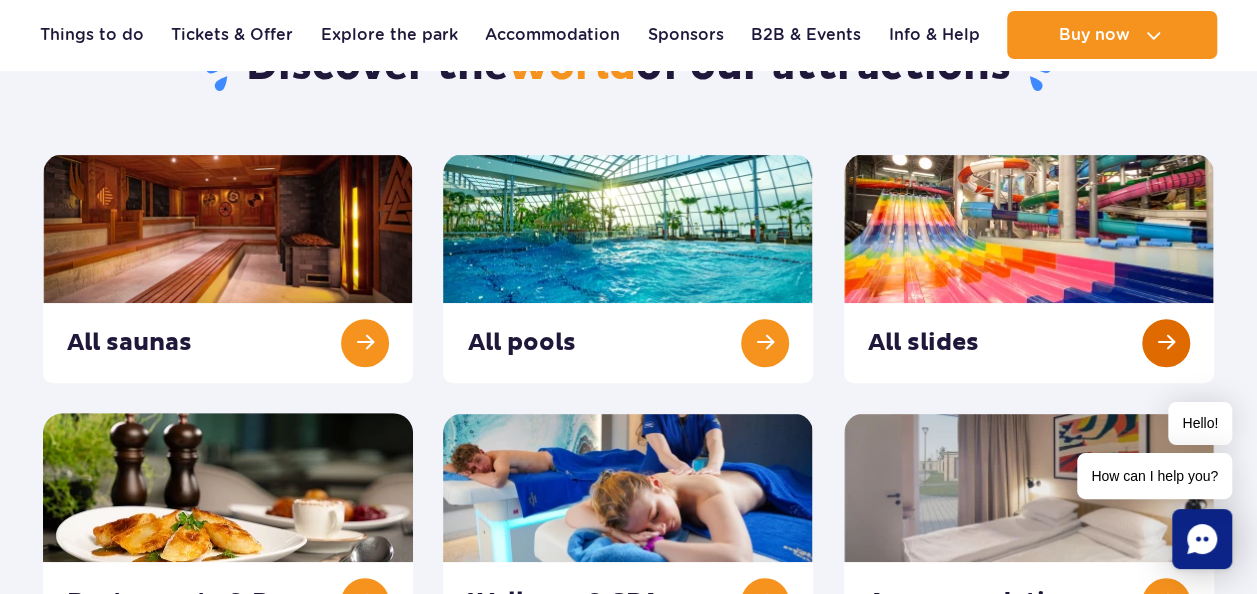 click at bounding box center (1029, 268) 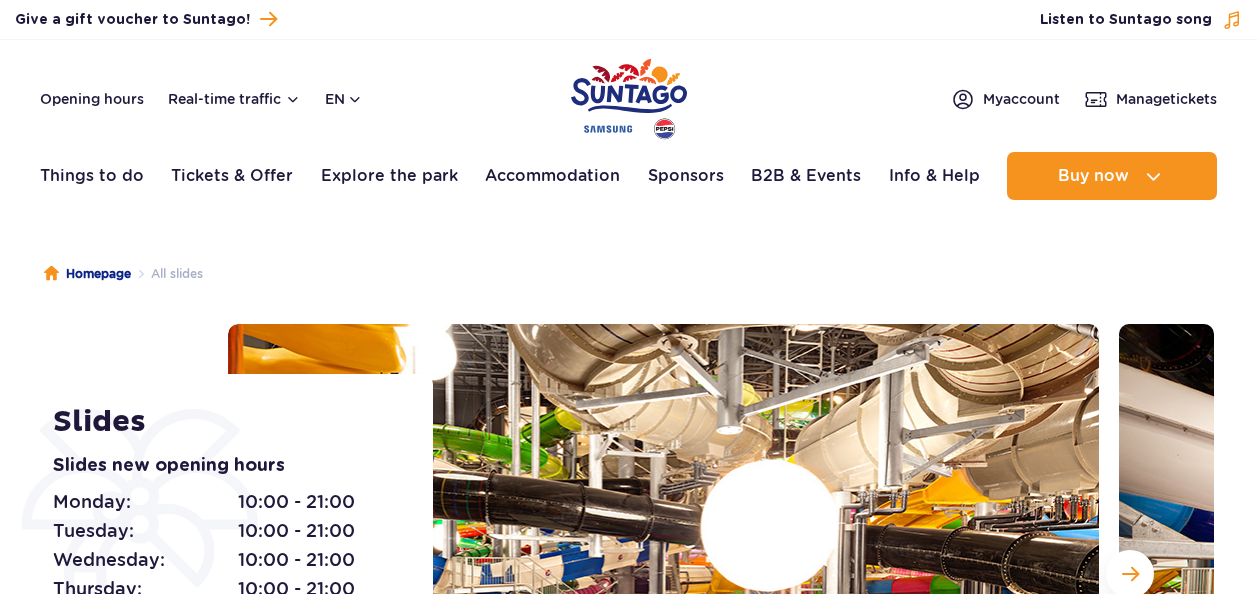 scroll, scrollTop: 0, scrollLeft: 0, axis: both 